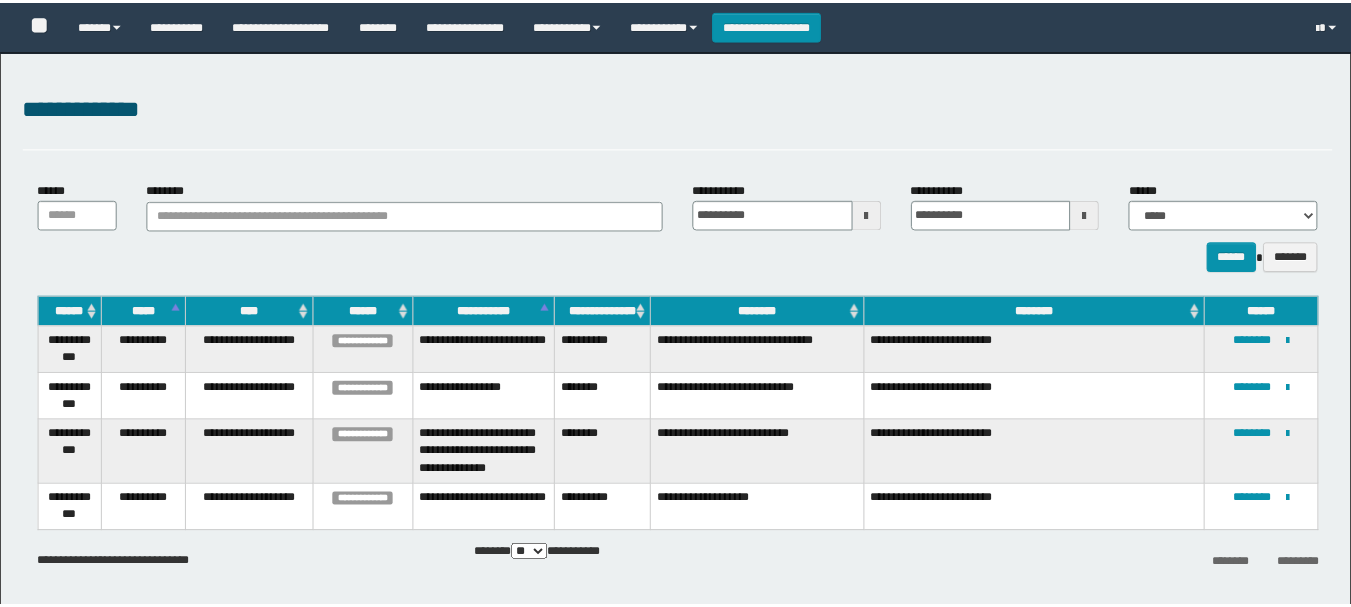 scroll, scrollTop: 0, scrollLeft: 0, axis: both 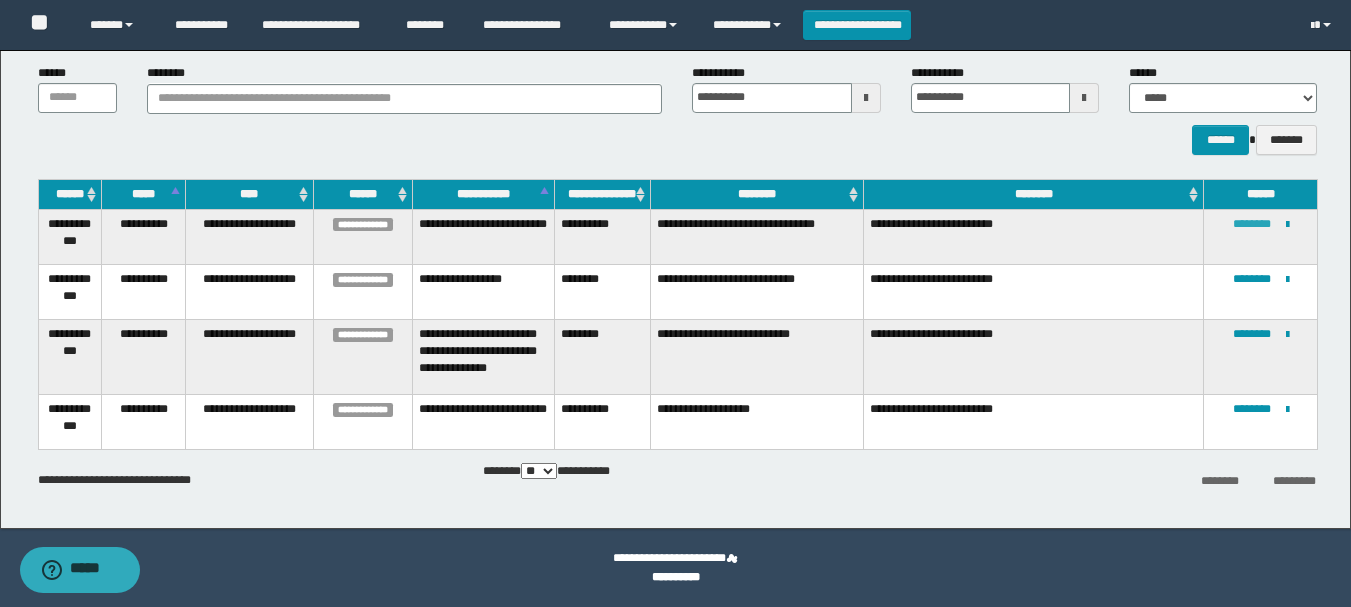 click on "********" at bounding box center [1252, 224] 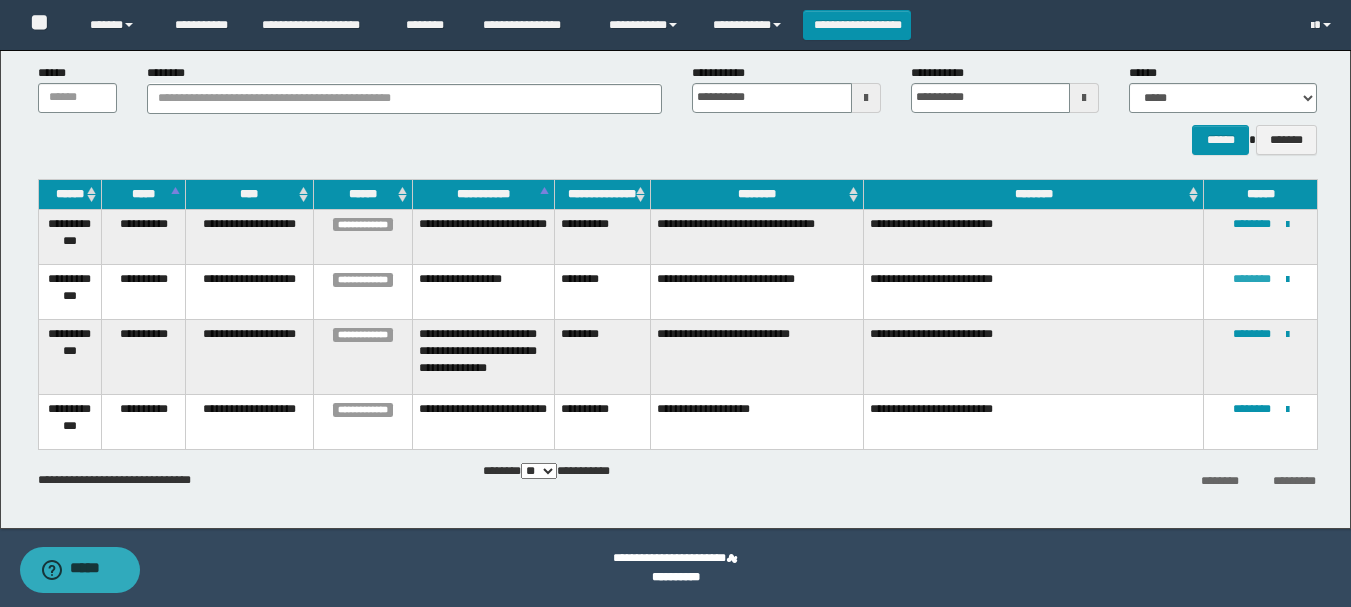 click on "********" at bounding box center (1252, 279) 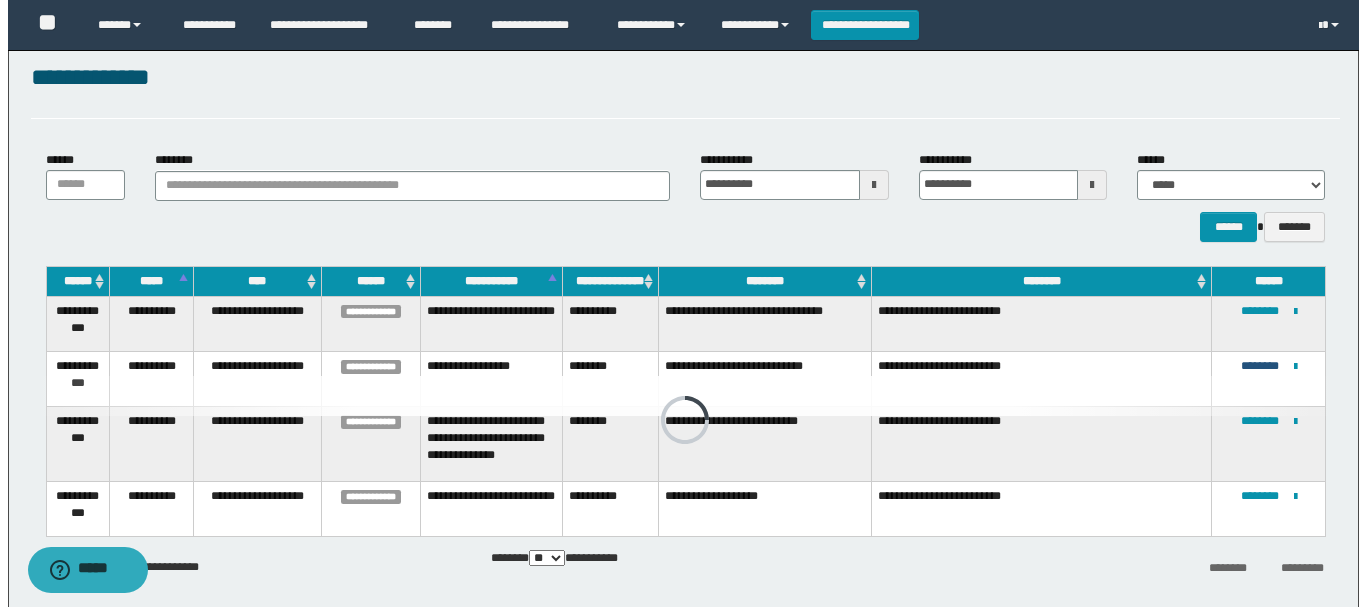 scroll, scrollTop: 0, scrollLeft: 0, axis: both 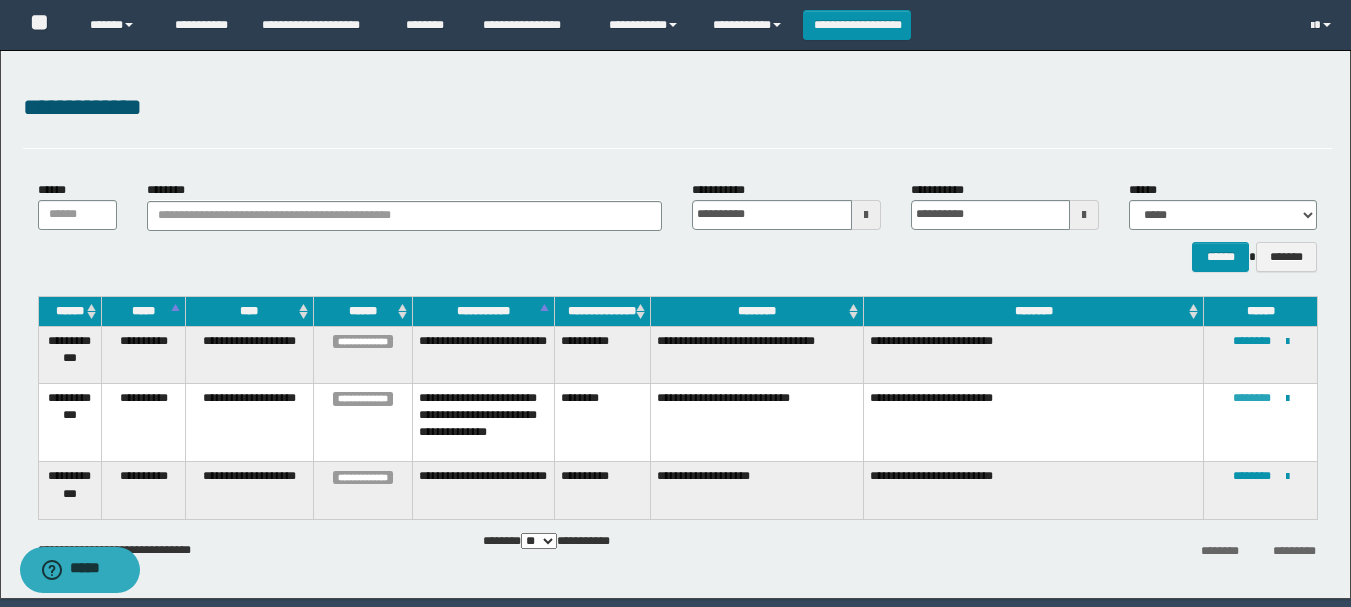 click on "********" at bounding box center [1252, 398] 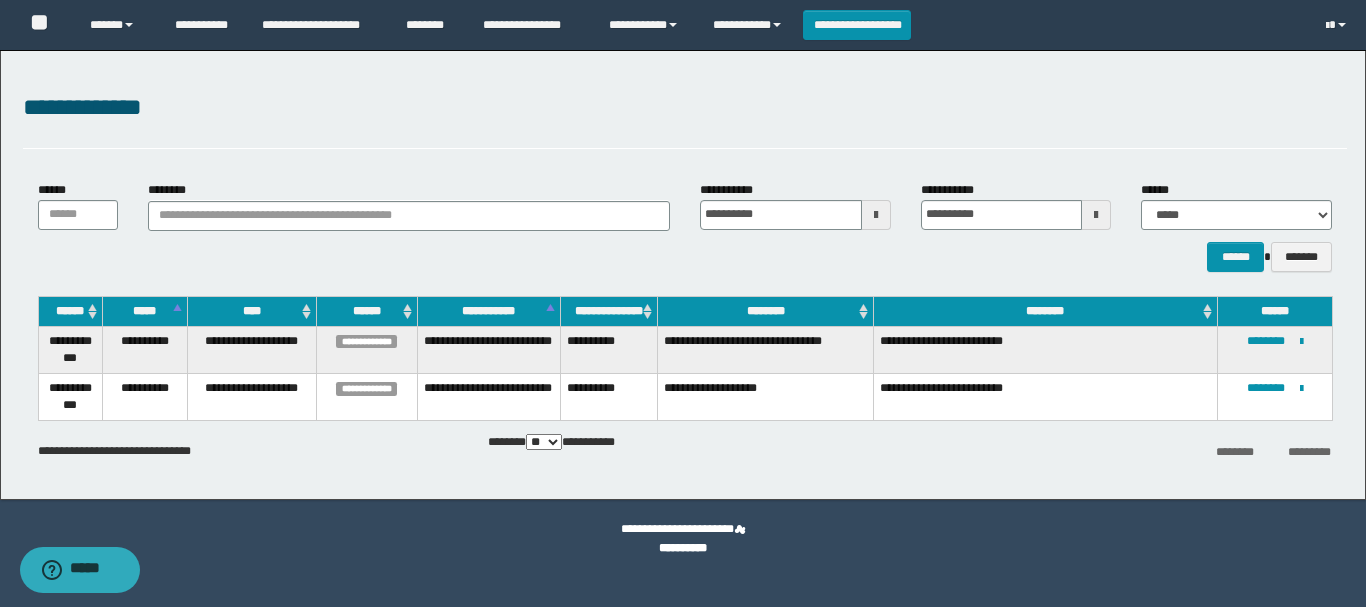 click on "**********" at bounding box center (685, 108) 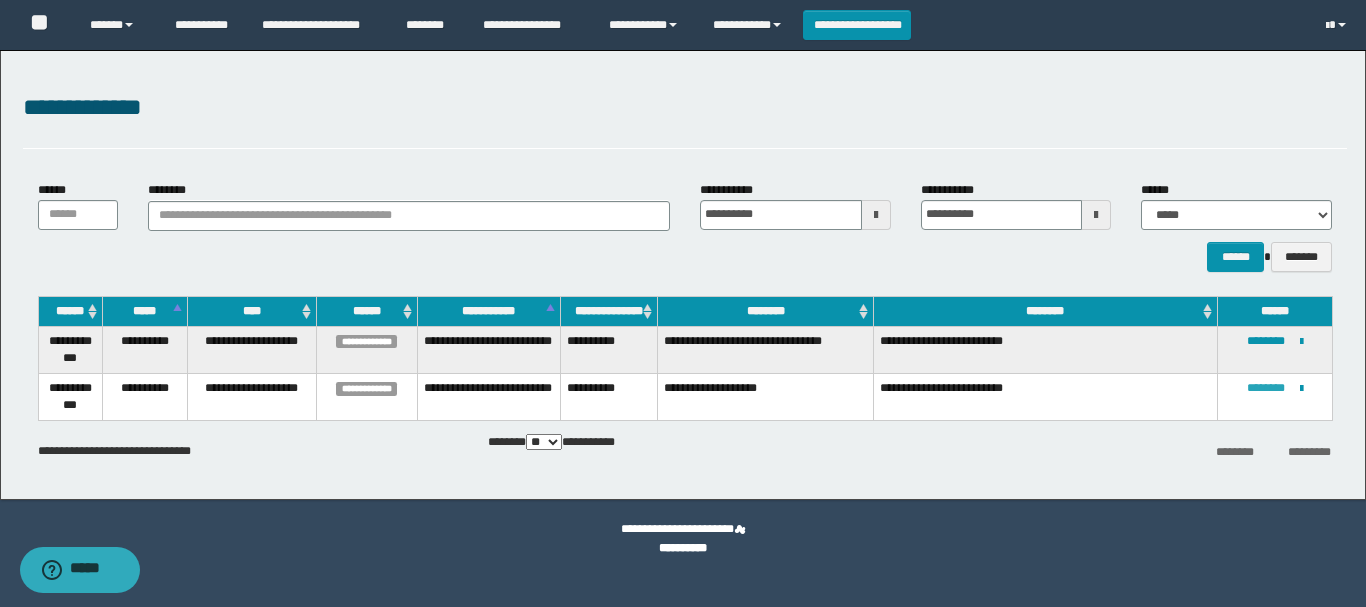 click on "********" at bounding box center (1266, 388) 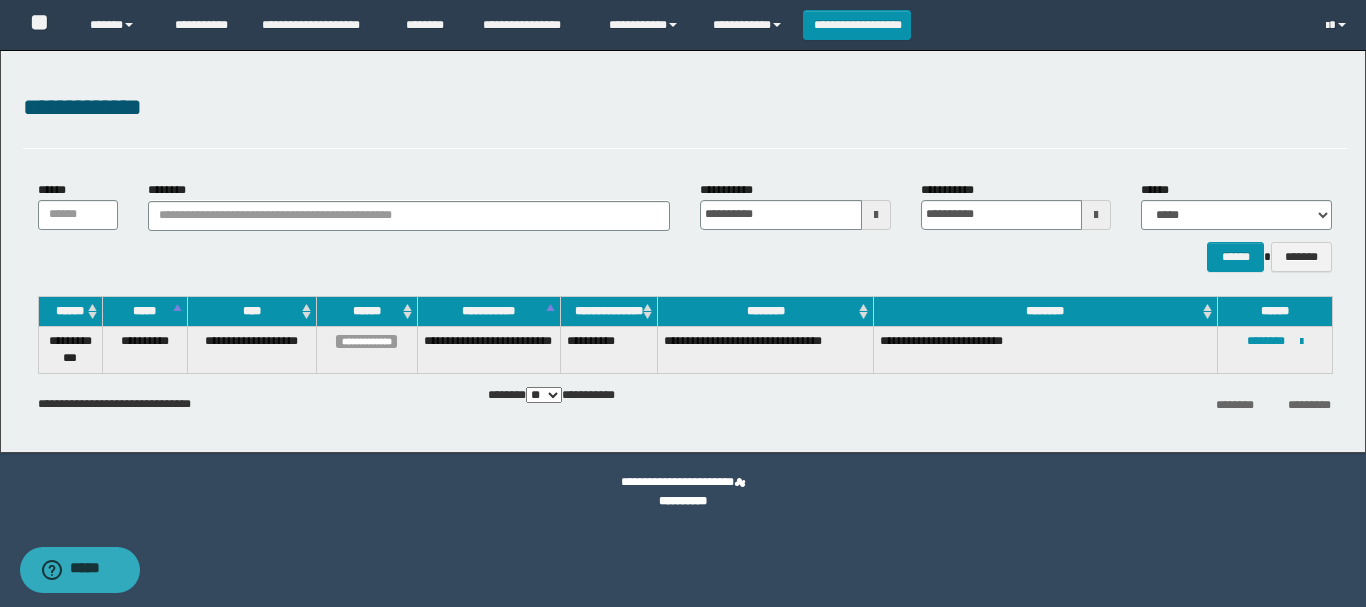 click on "**********" at bounding box center (685, 119) 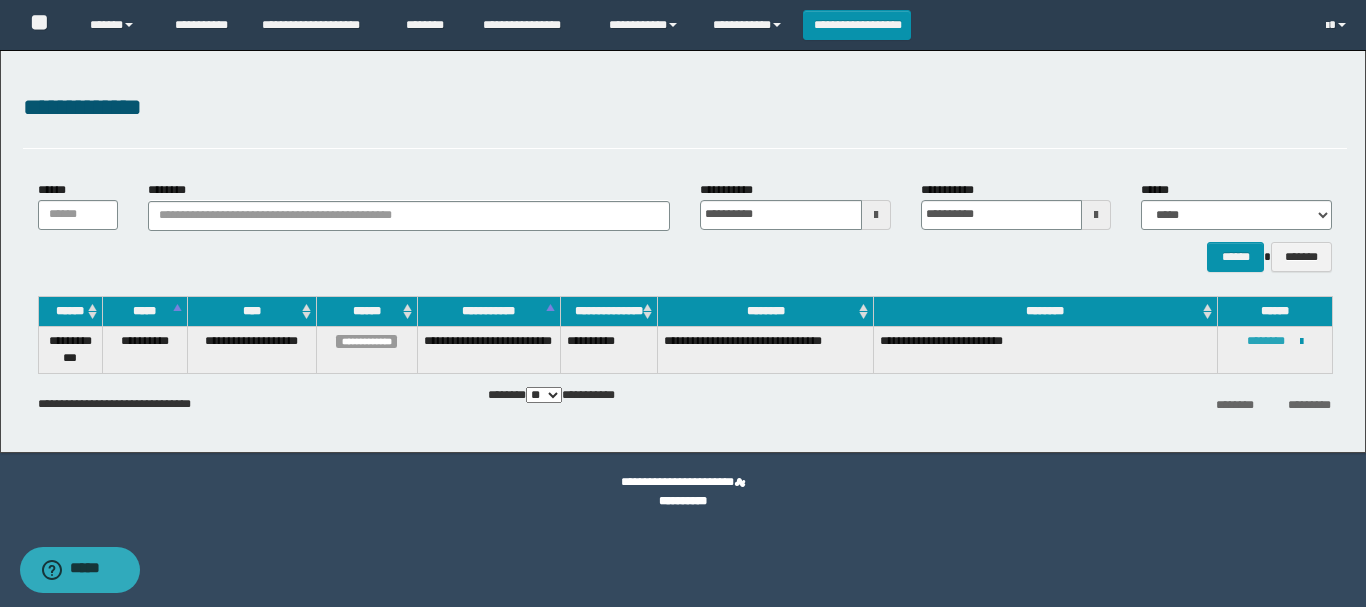 click on "********" at bounding box center (1266, 341) 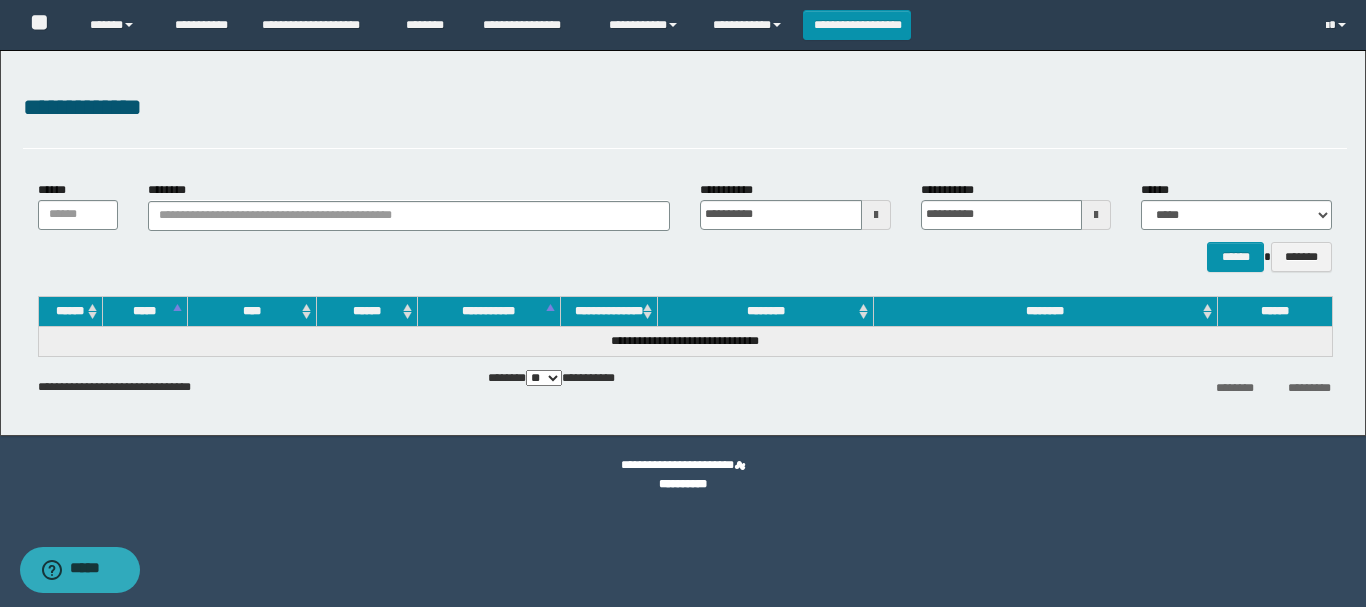 click at bounding box center [876, 215] 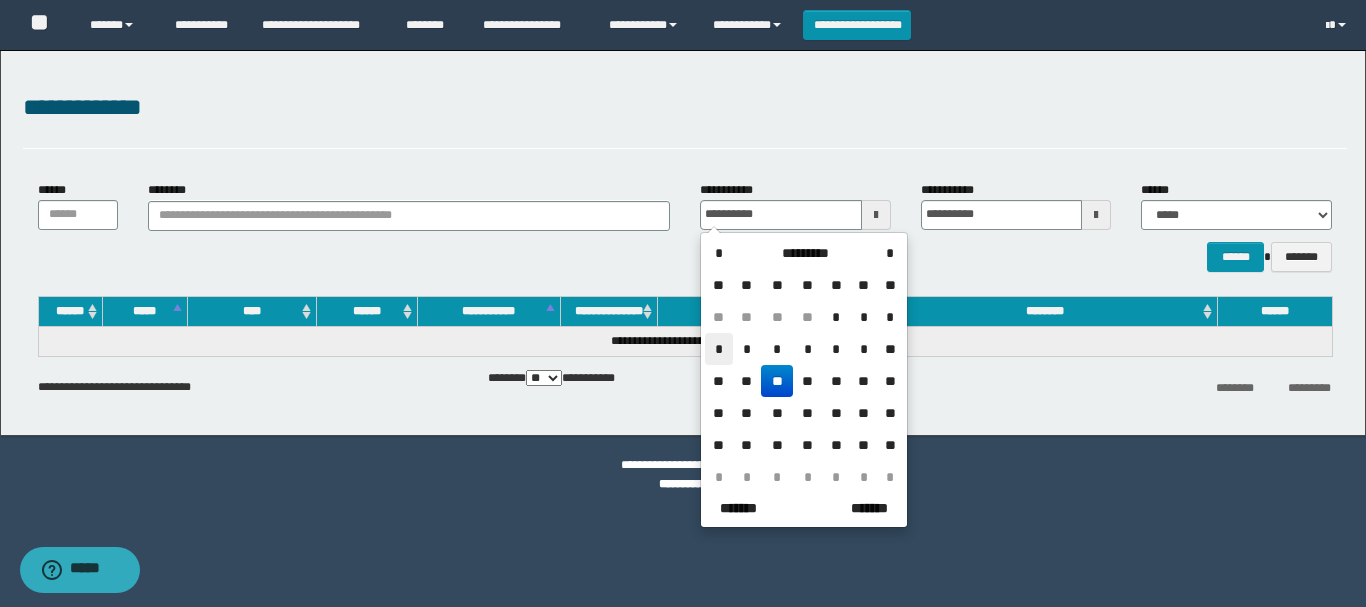 click on "*" at bounding box center [719, 349] 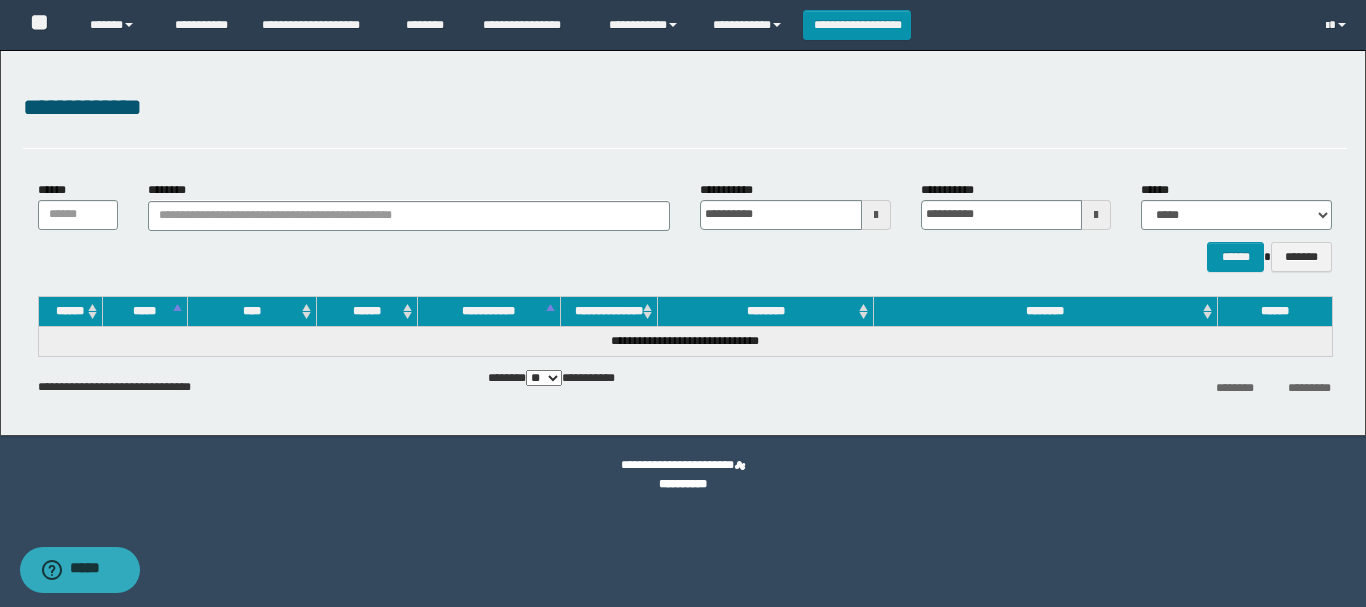 click at bounding box center [1096, 215] 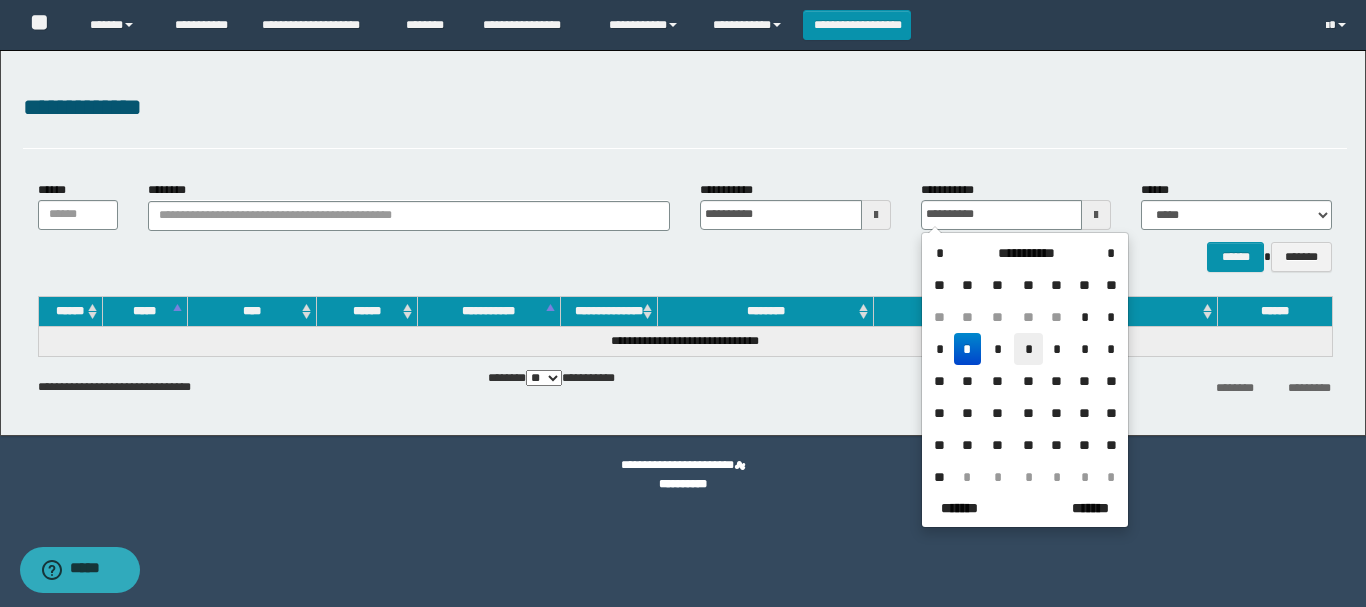 click on "*" at bounding box center (1028, 349) 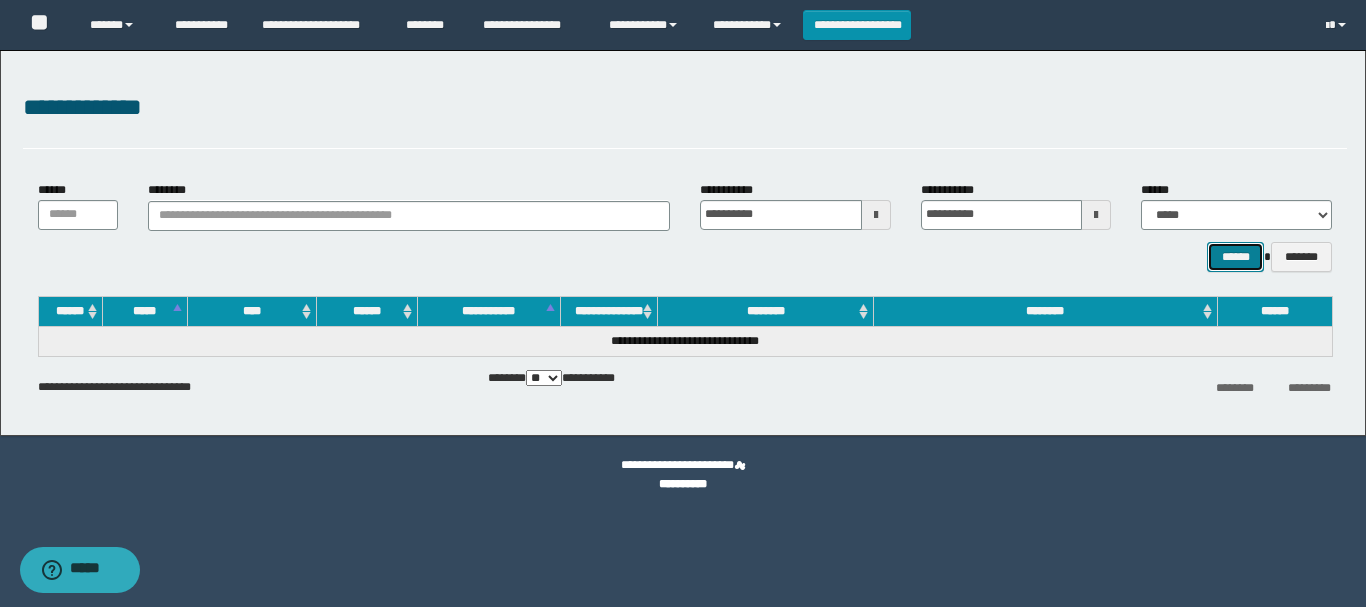 click on "******" at bounding box center (1235, 257) 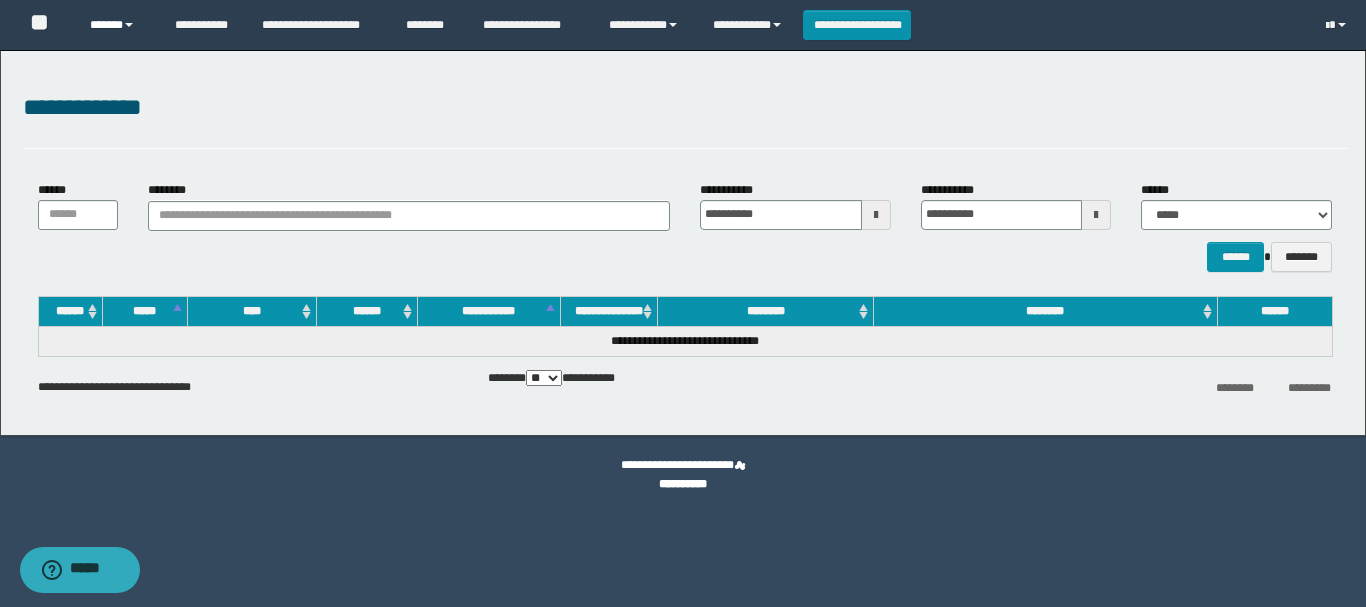 click on "******" at bounding box center [117, 25] 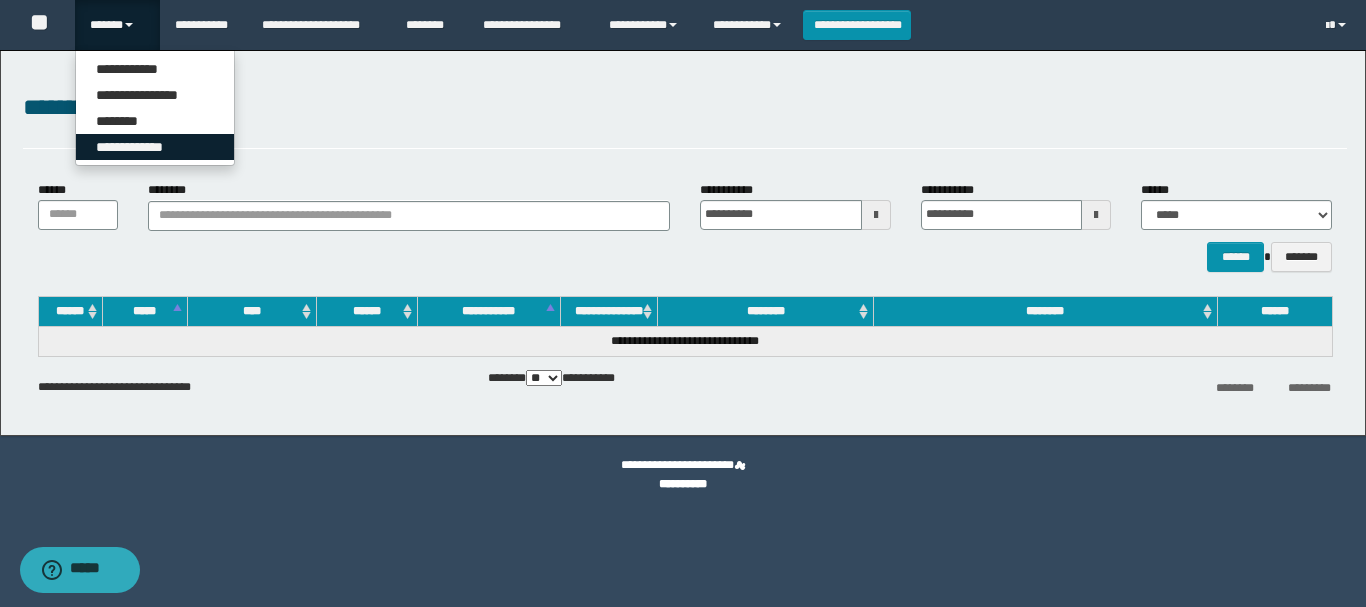 click on "**********" at bounding box center (155, 147) 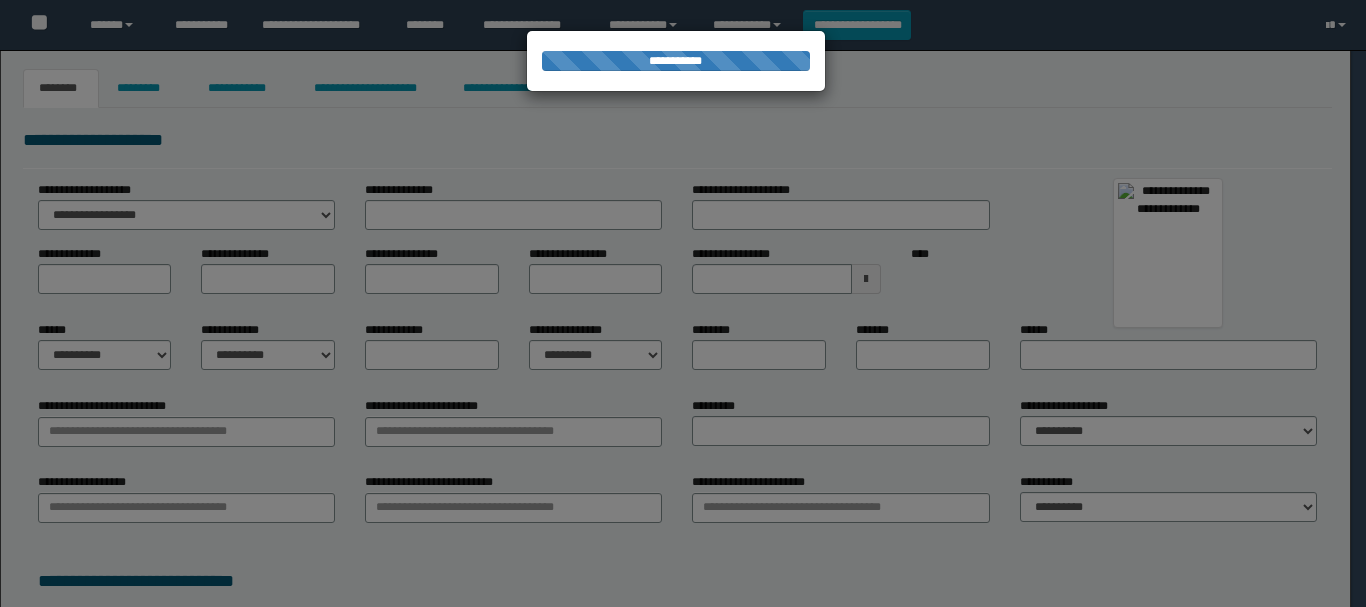 type on "********" 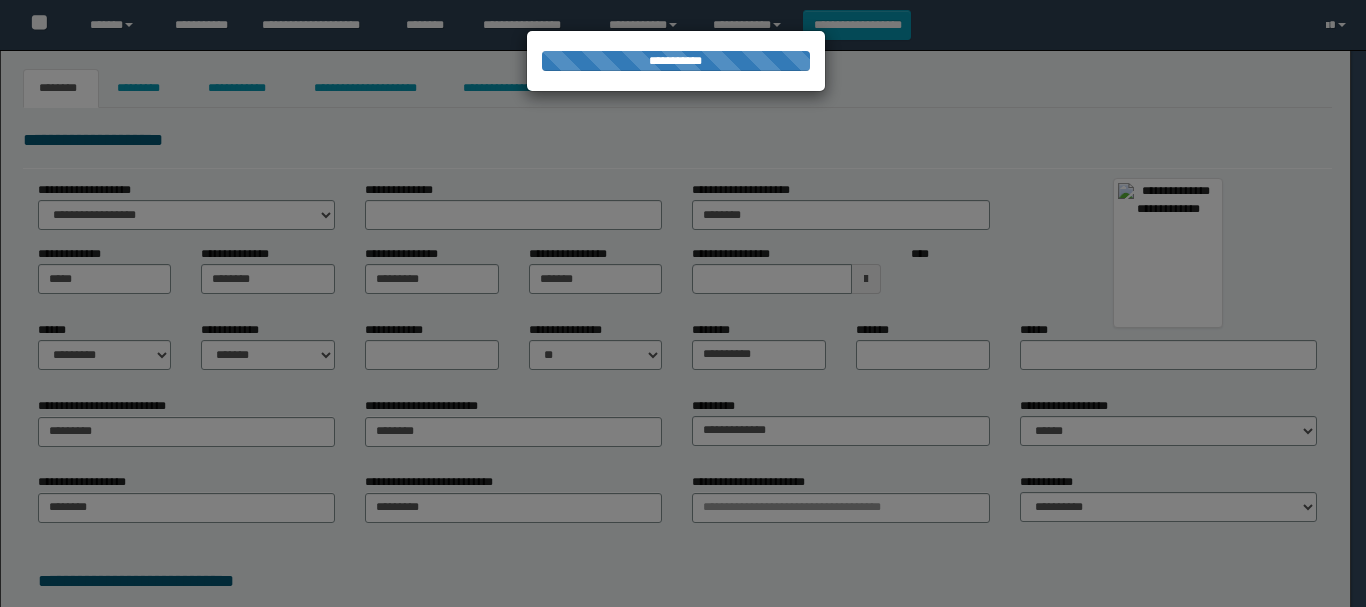type on "********" 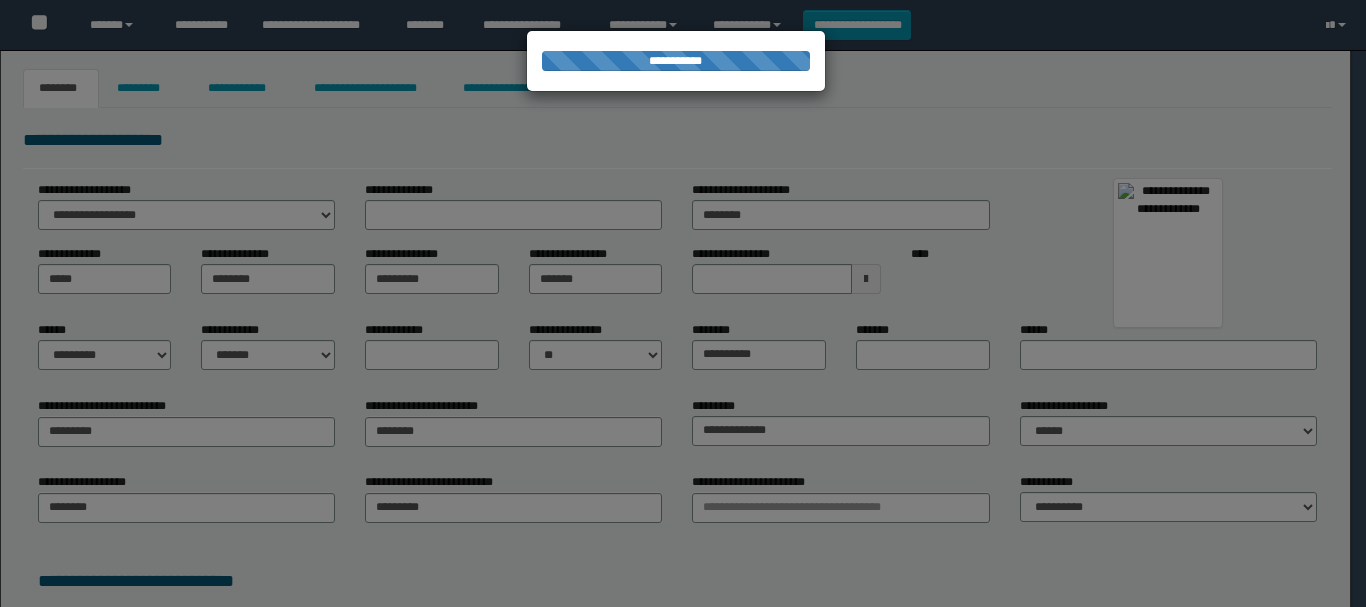 select on "*" 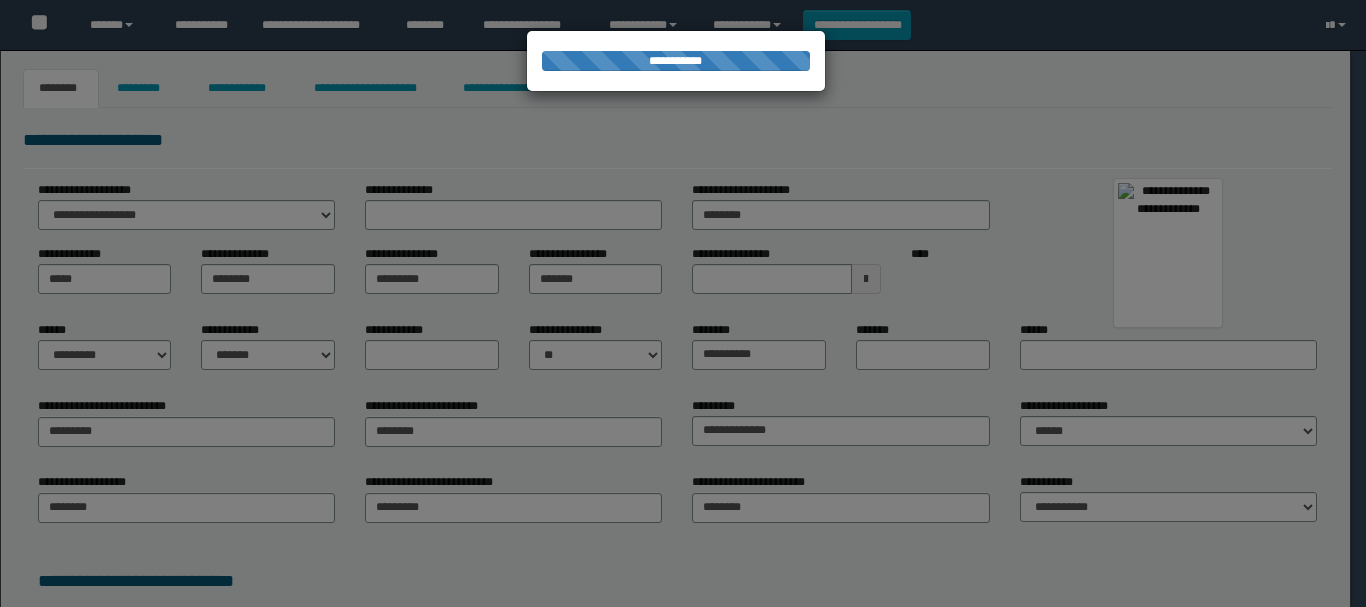 scroll, scrollTop: 0, scrollLeft: 0, axis: both 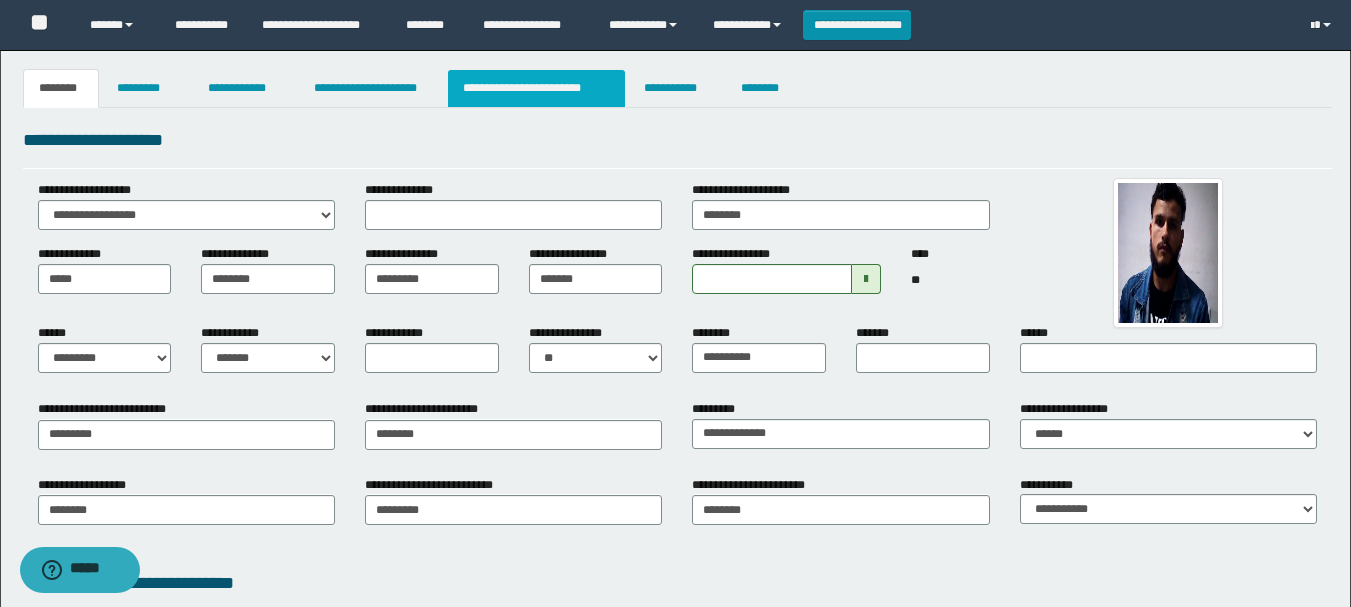 click on "**********" at bounding box center [537, 88] 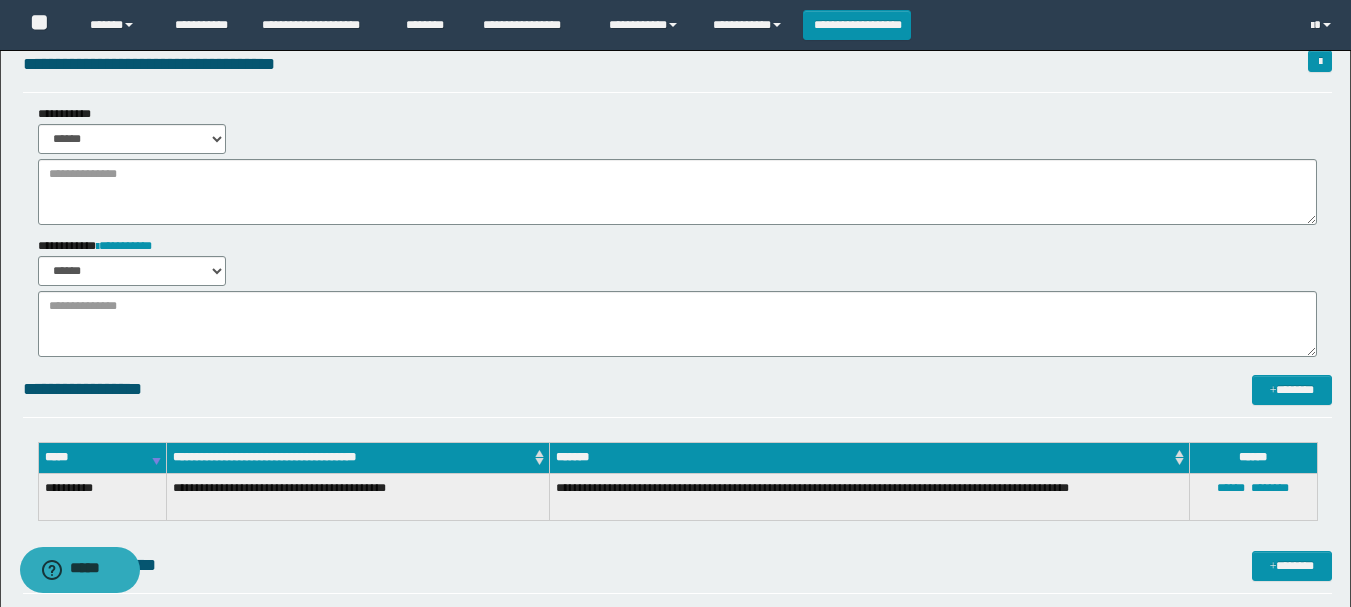 scroll, scrollTop: 0, scrollLeft: 0, axis: both 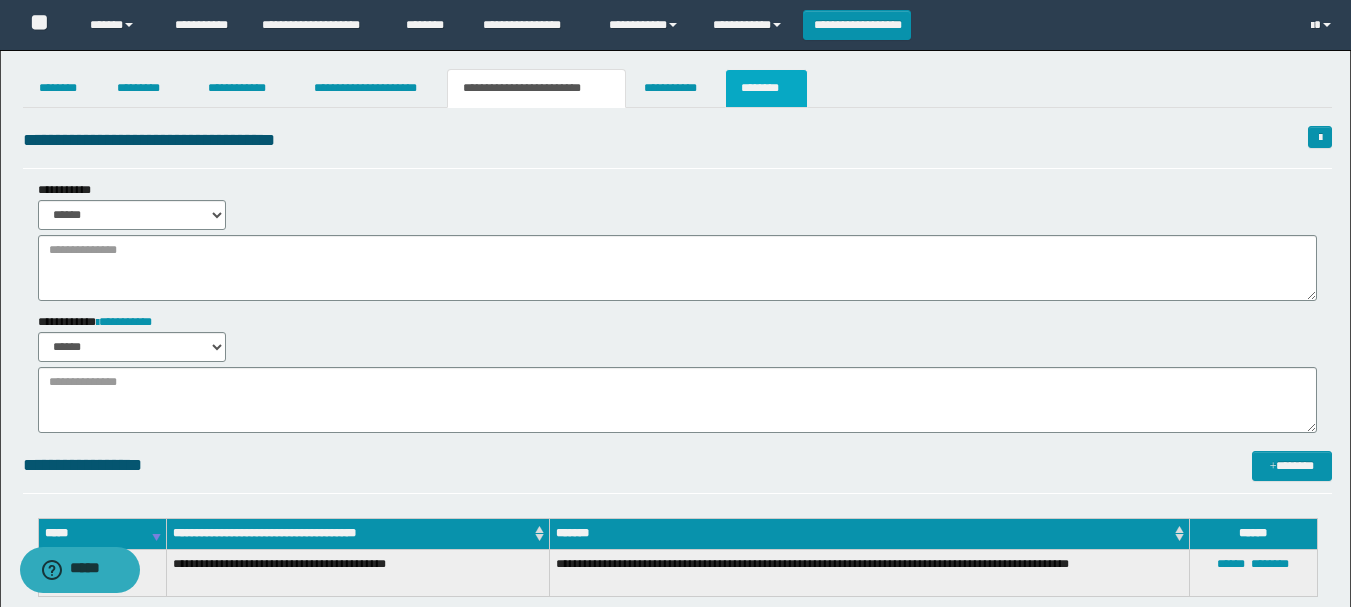 click on "********" at bounding box center (766, 88) 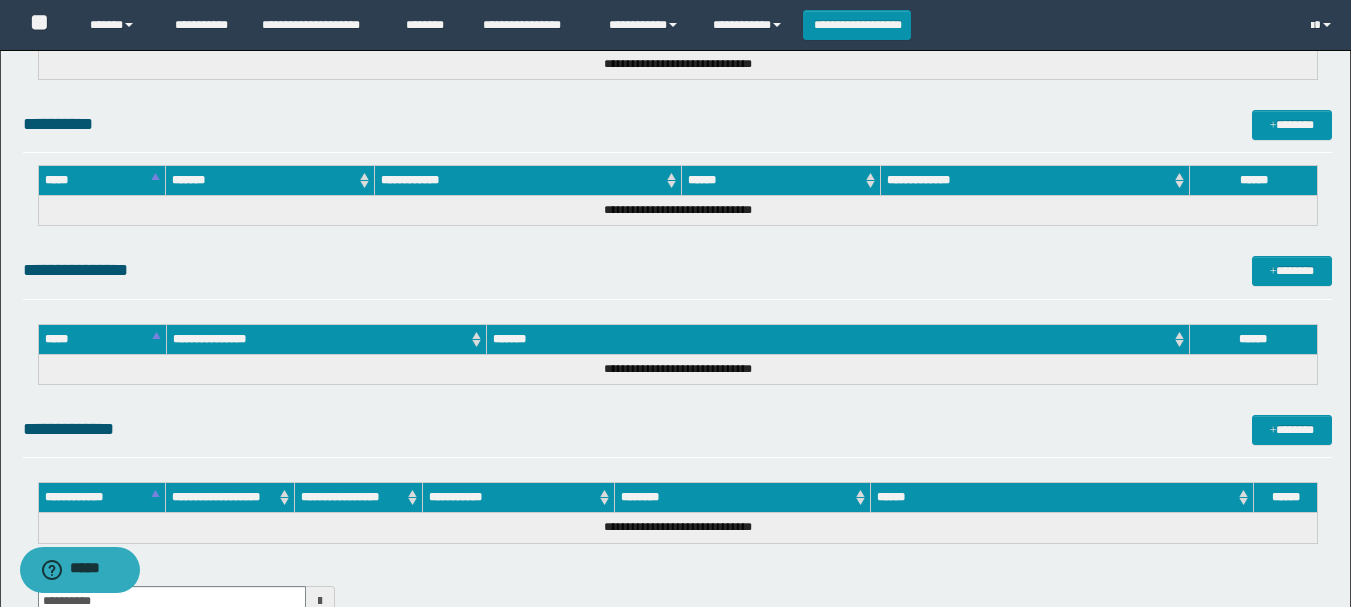 scroll, scrollTop: 1100, scrollLeft: 0, axis: vertical 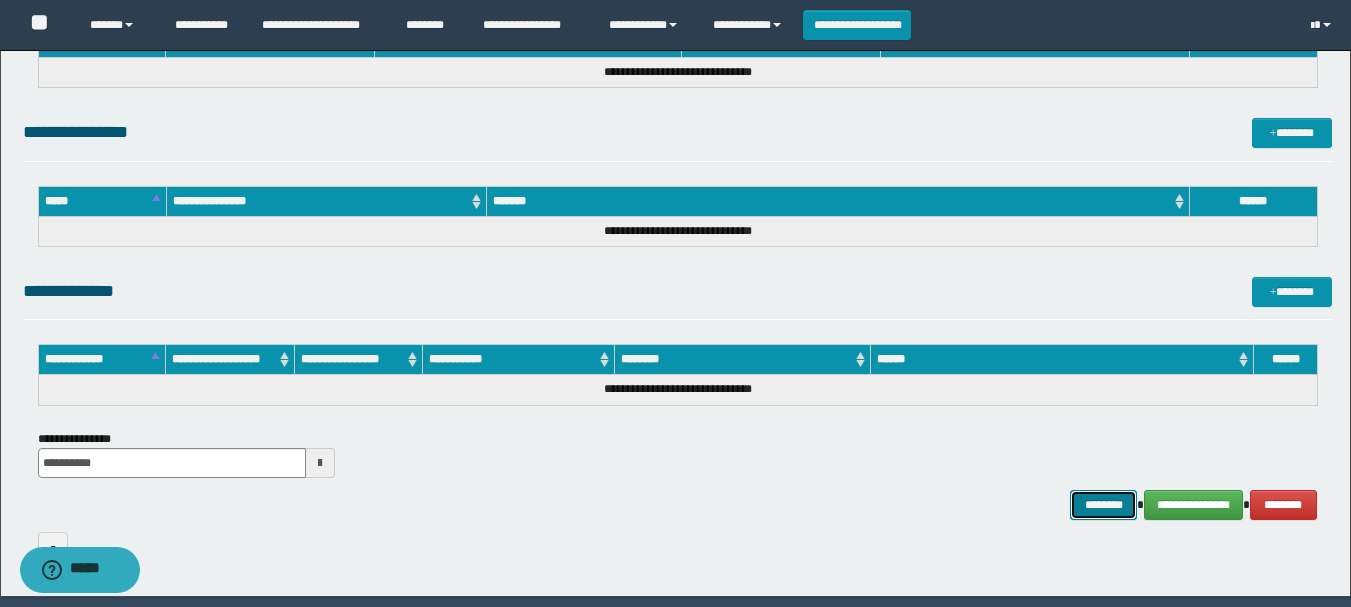 click on "********" at bounding box center (1104, 505) 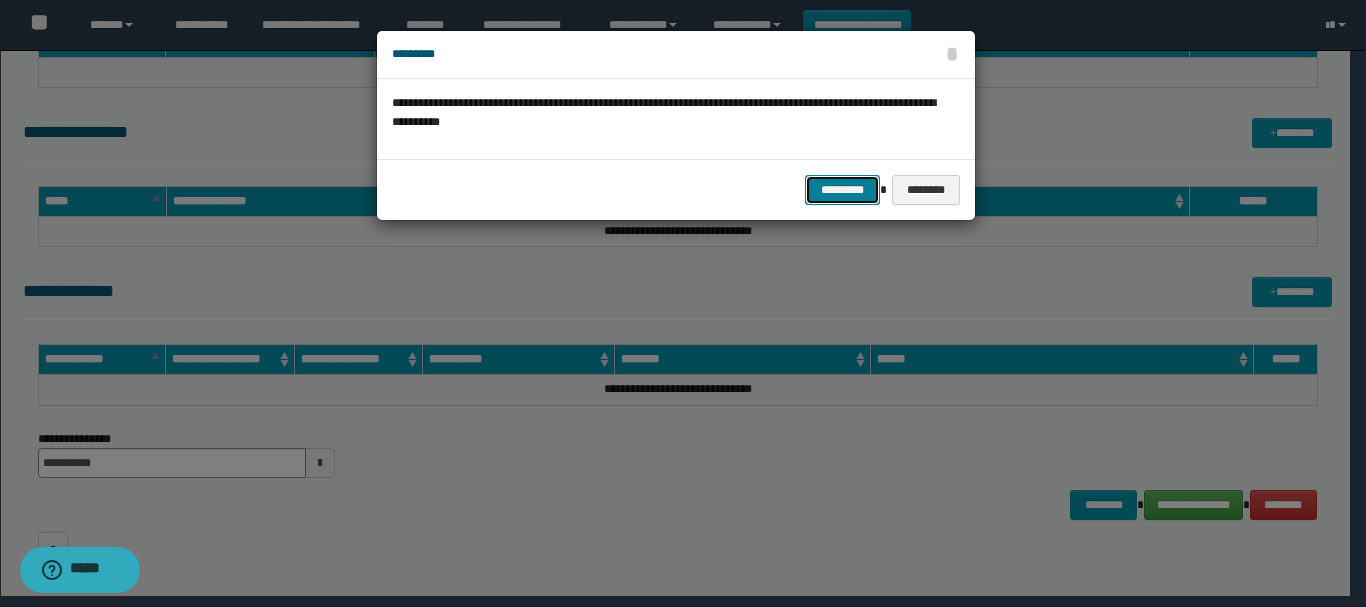 click on "*********" at bounding box center [842, 190] 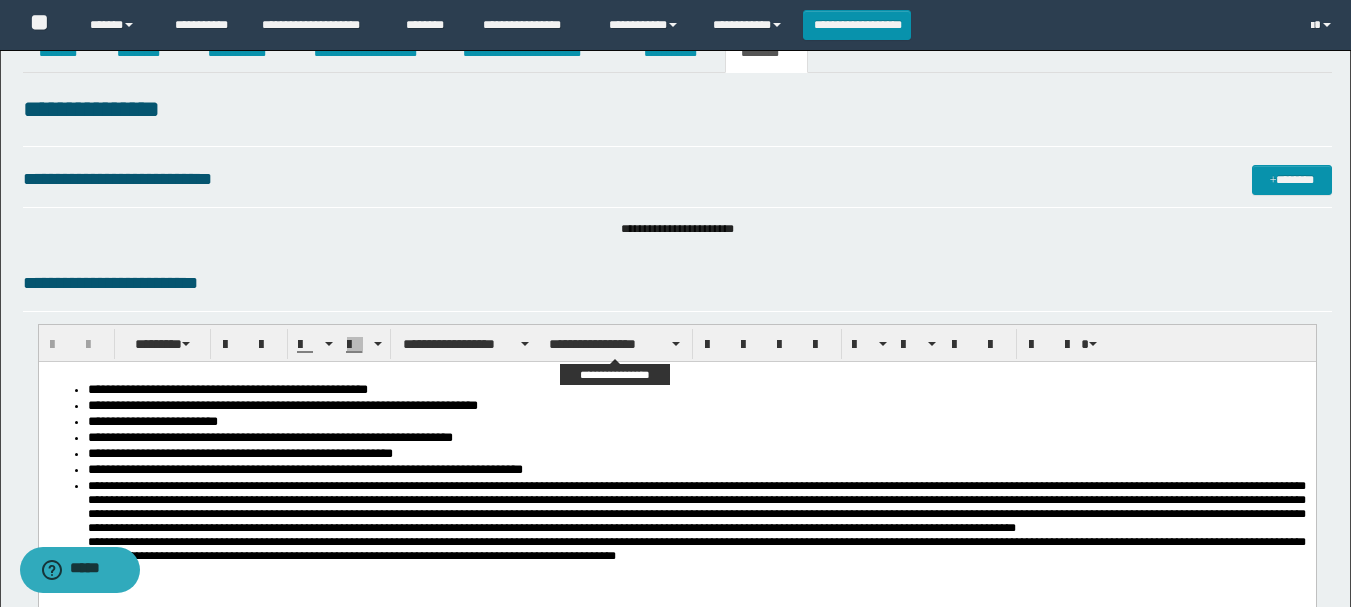 scroll, scrollTop: 0, scrollLeft: 0, axis: both 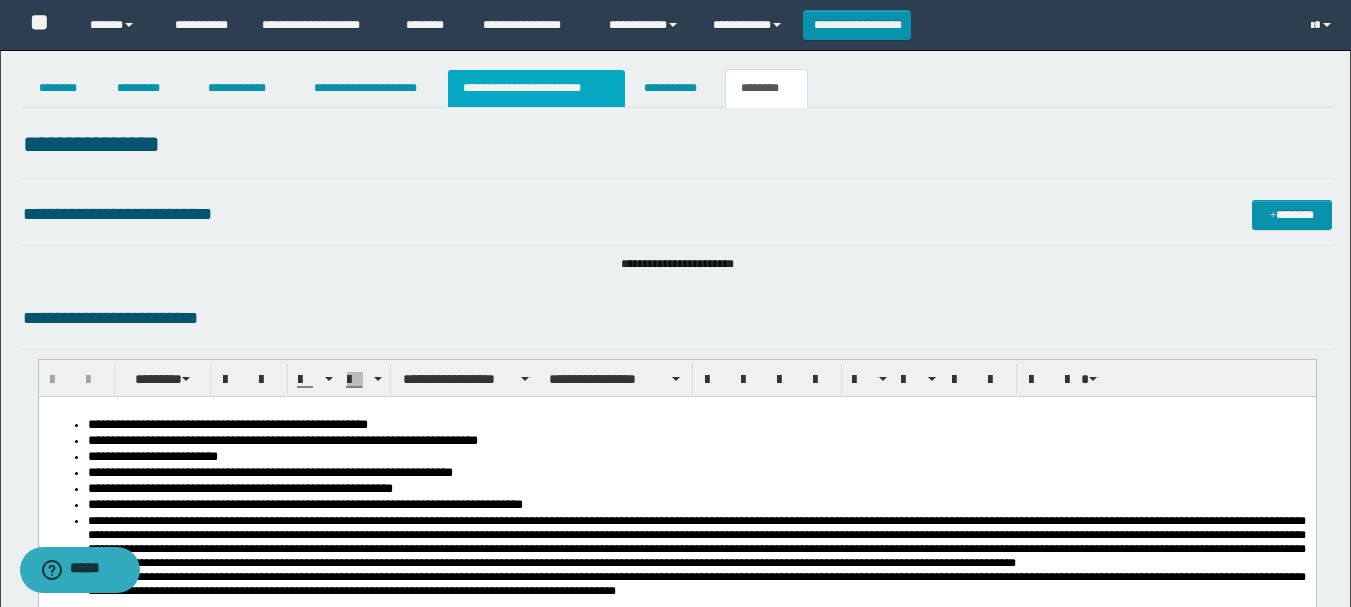 click on "**********" at bounding box center (537, 88) 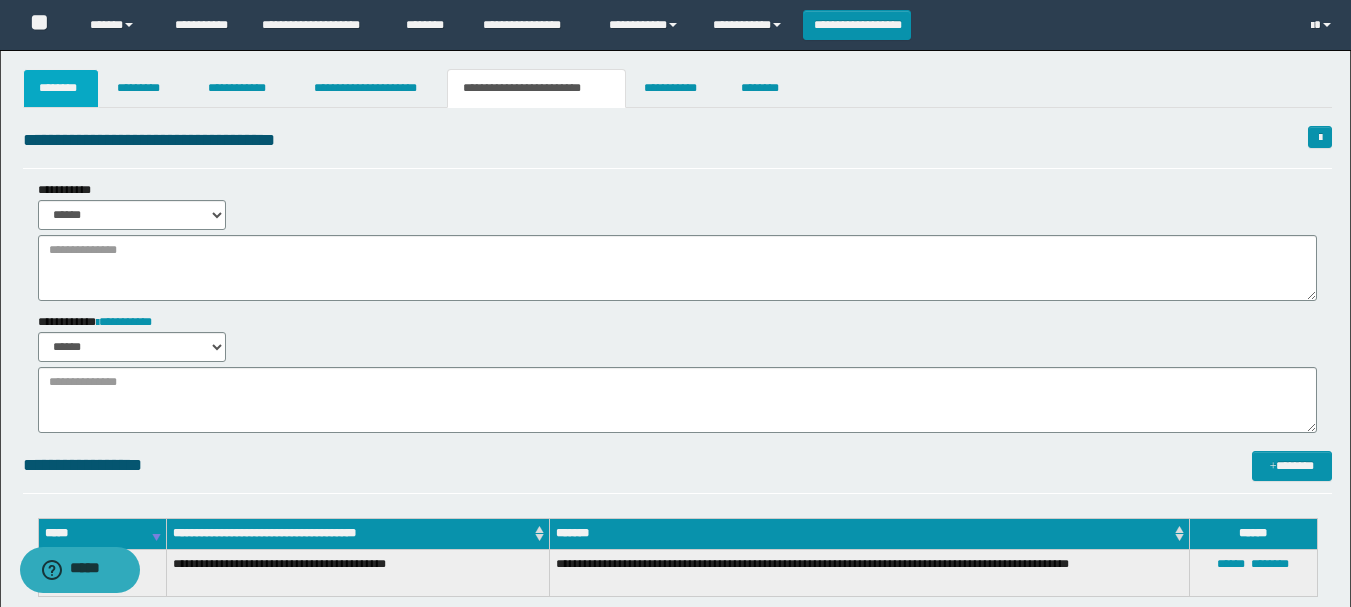 click on "********" at bounding box center [61, 88] 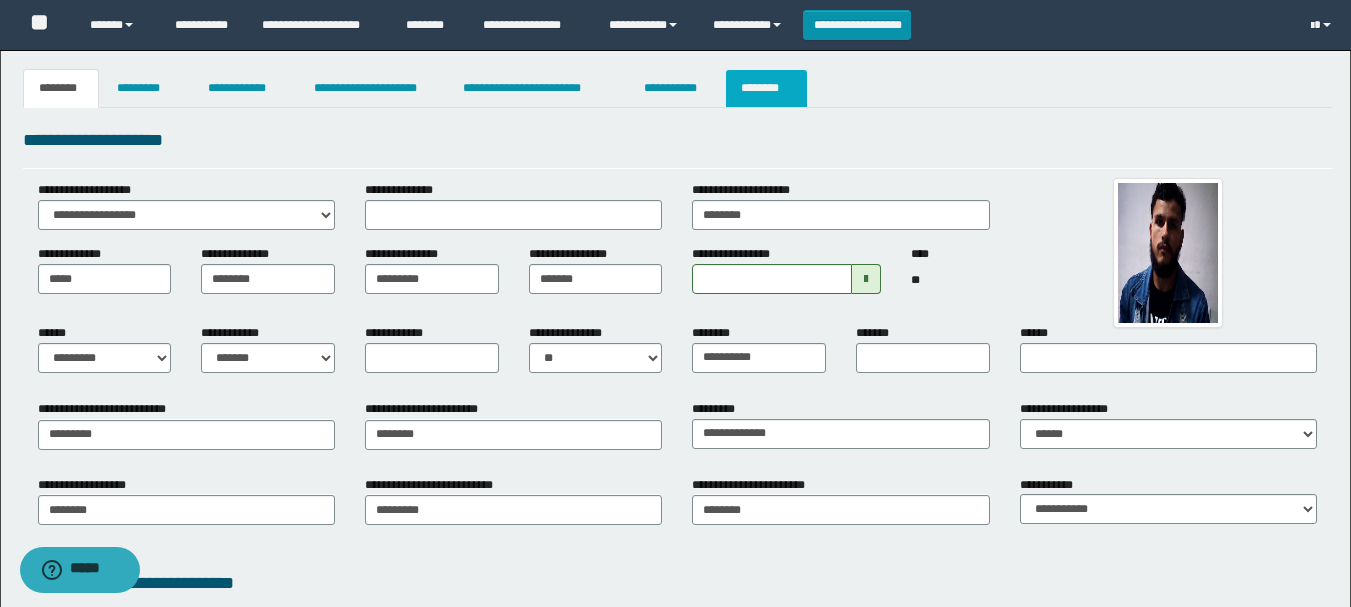 click on "********" at bounding box center [766, 88] 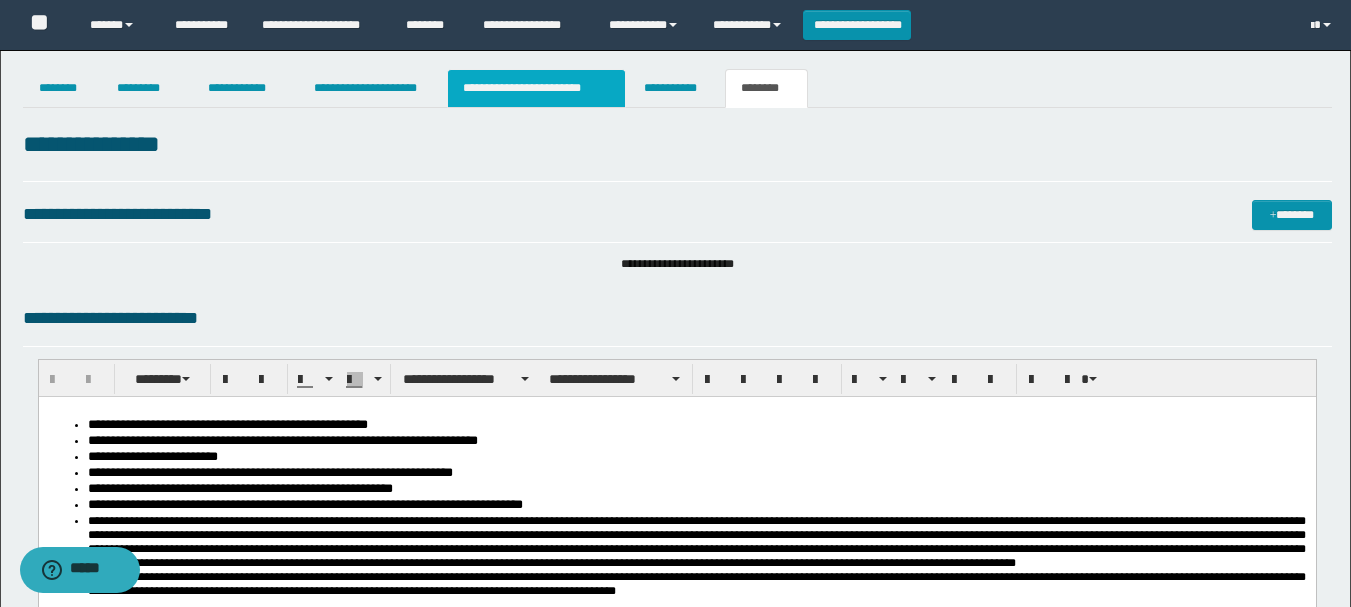 click on "**********" at bounding box center [537, 88] 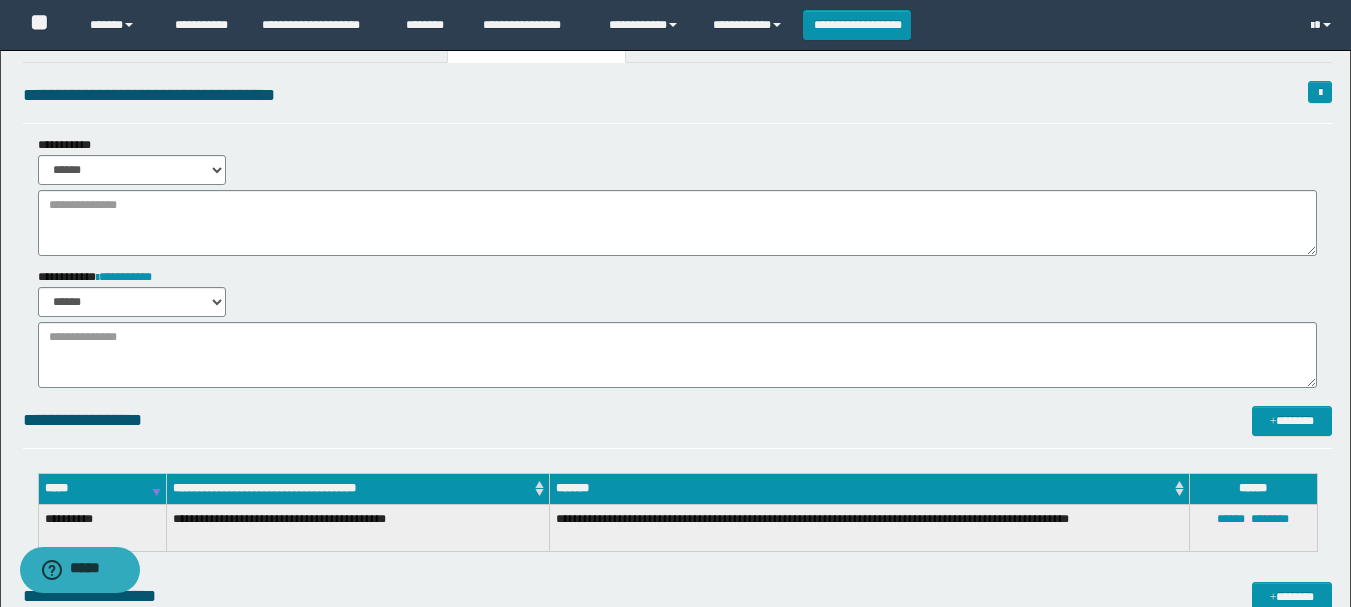scroll, scrollTop: 0, scrollLeft: 0, axis: both 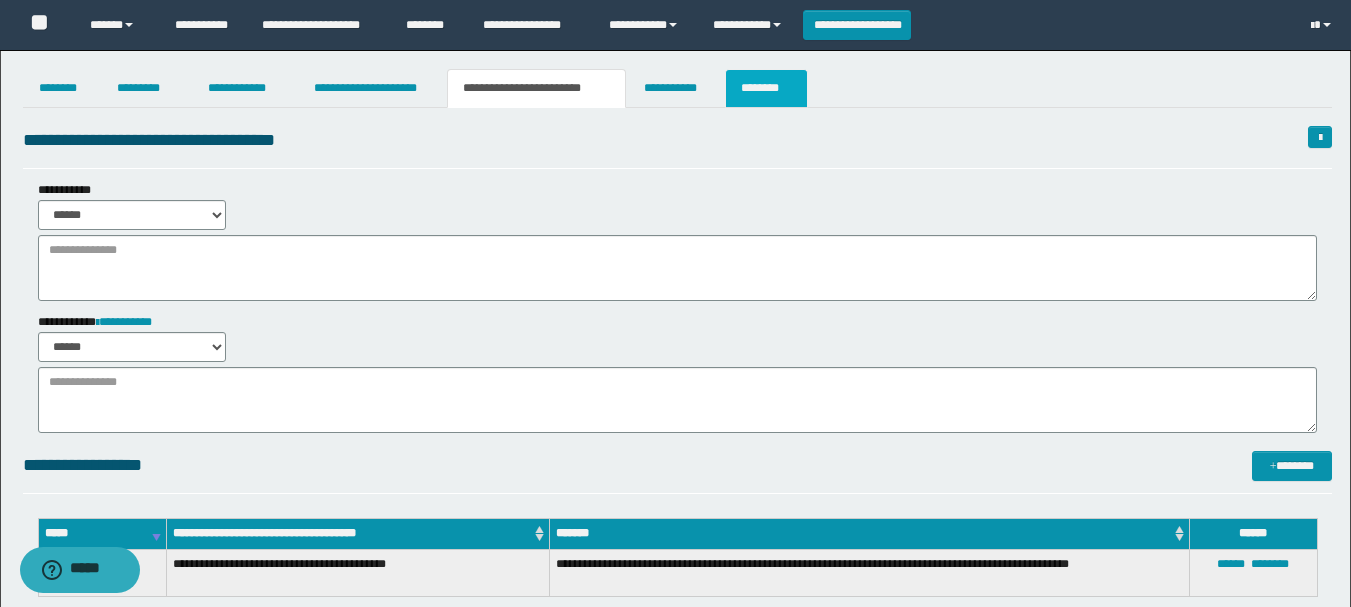 click on "********" at bounding box center [766, 88] 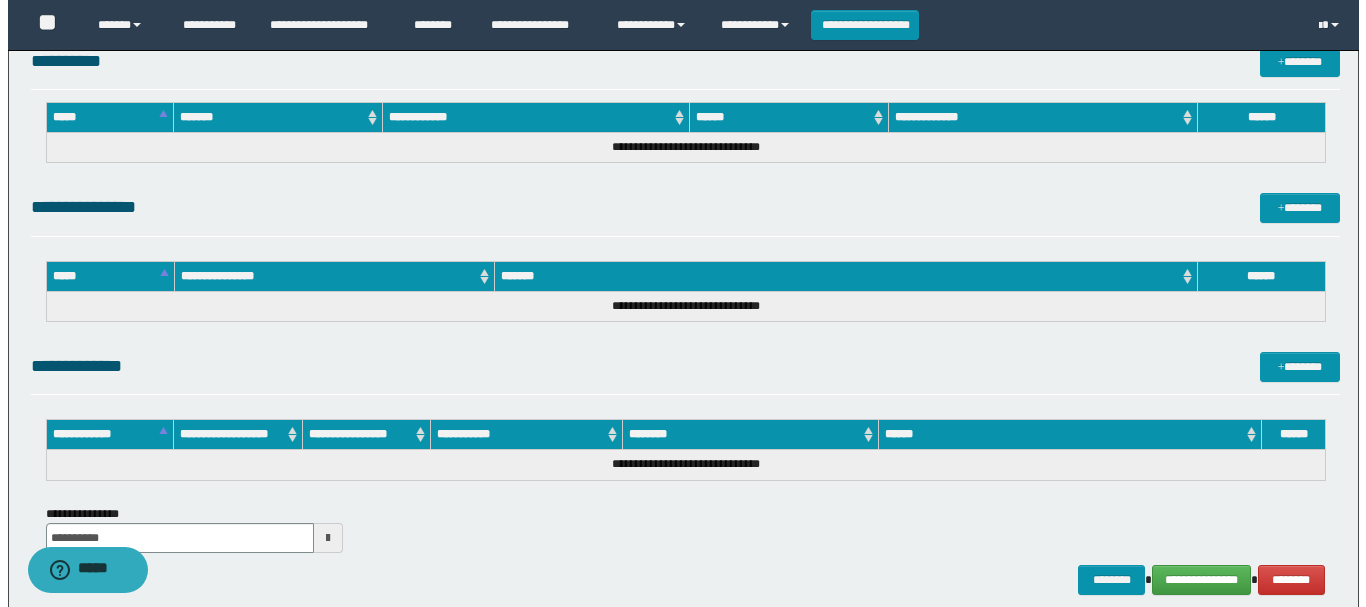 scroll, scrollTop: 1168, scrollLeft: 0, axis: vertical 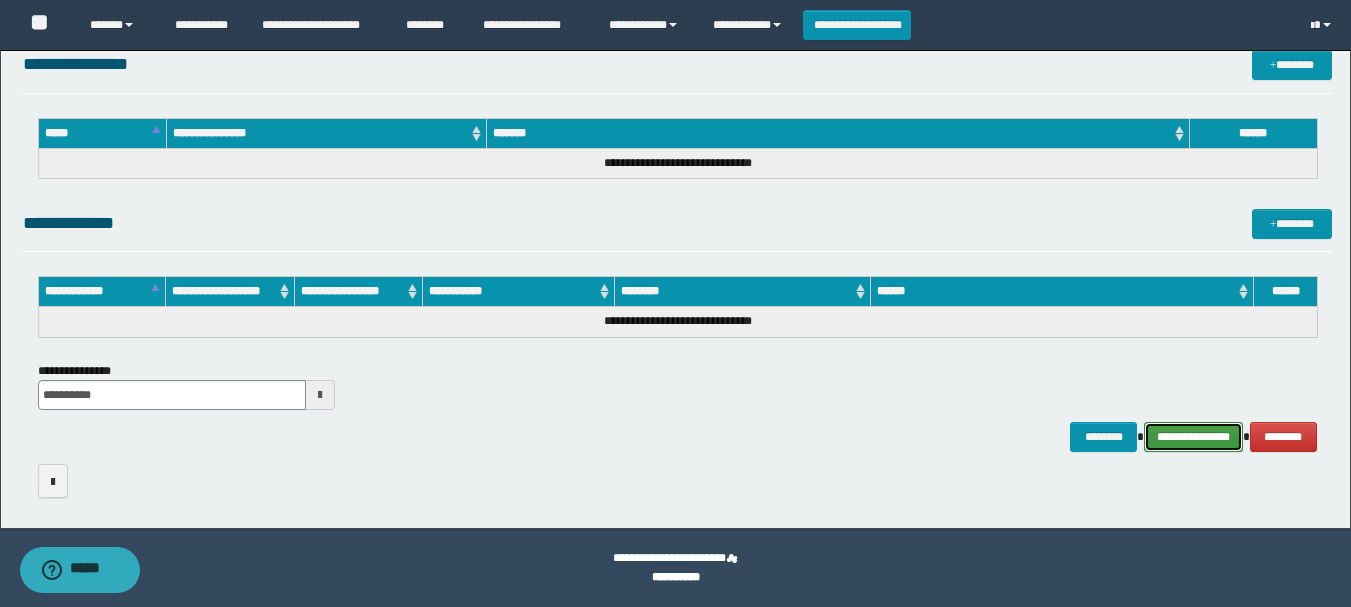 click on "**********" at bounding box center [1193, 437] 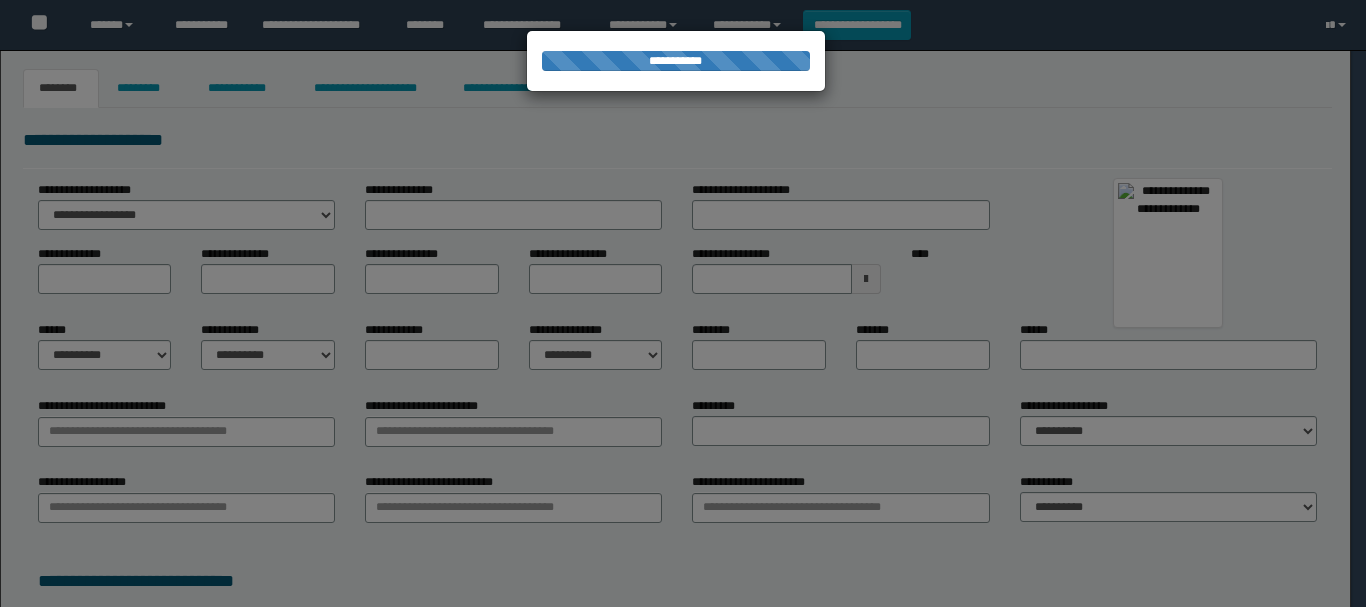type on "*****" 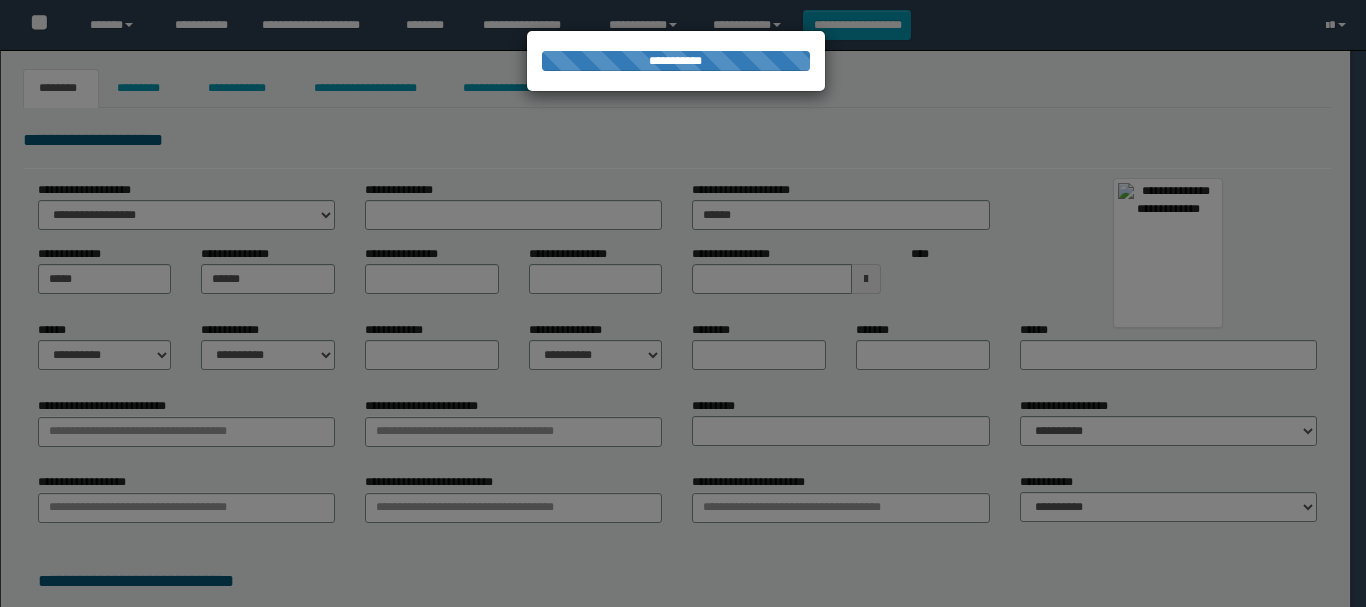type on "******" 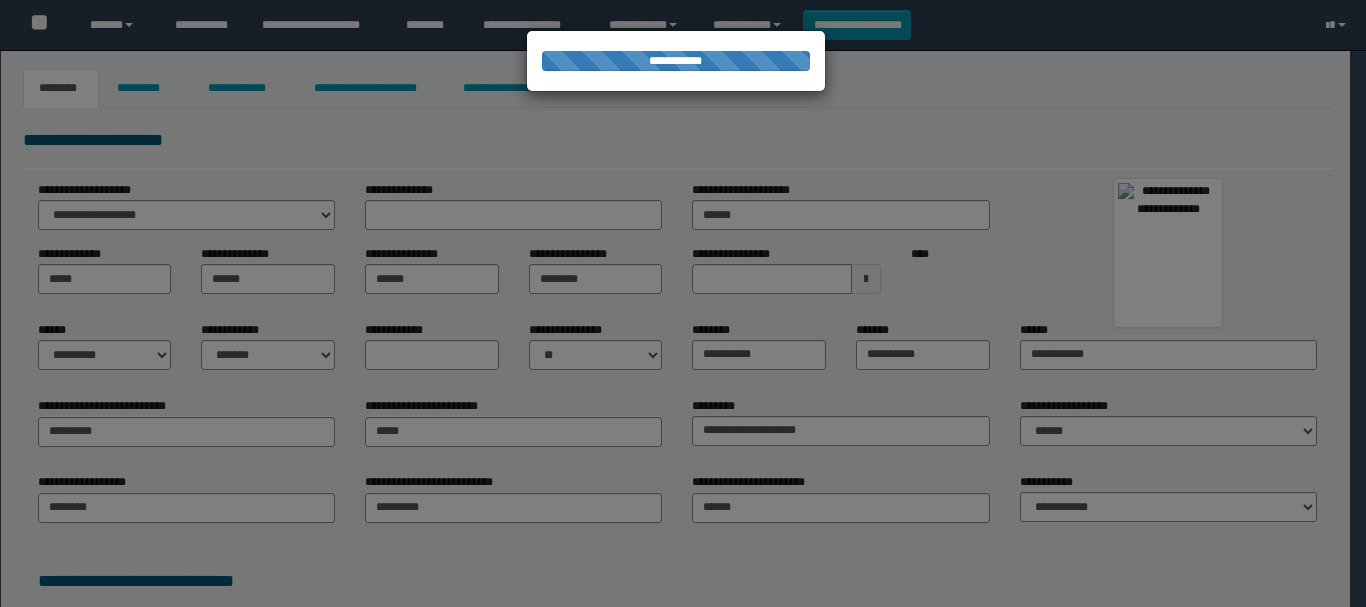 scroll, scrollTop: 0, scrollLeft: 0, axis: both 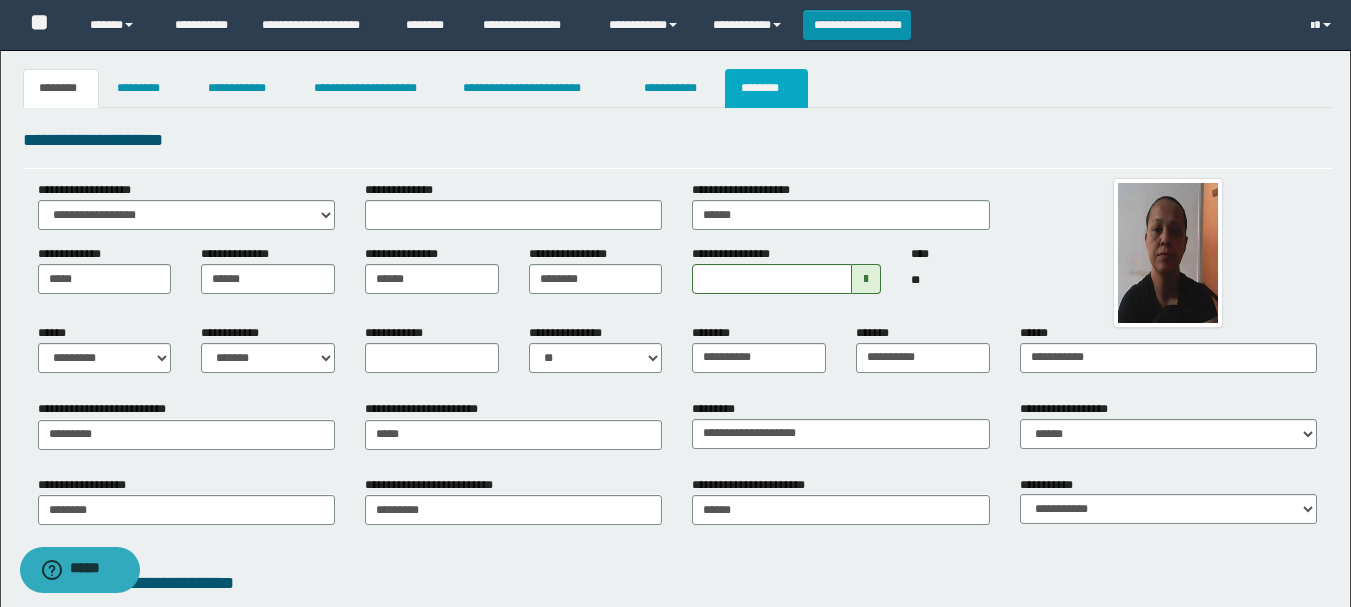 drag, startPoint x: 756, startPoint y: 82, endPoint x: 897, endPoint y: 138, distance: 151.71355 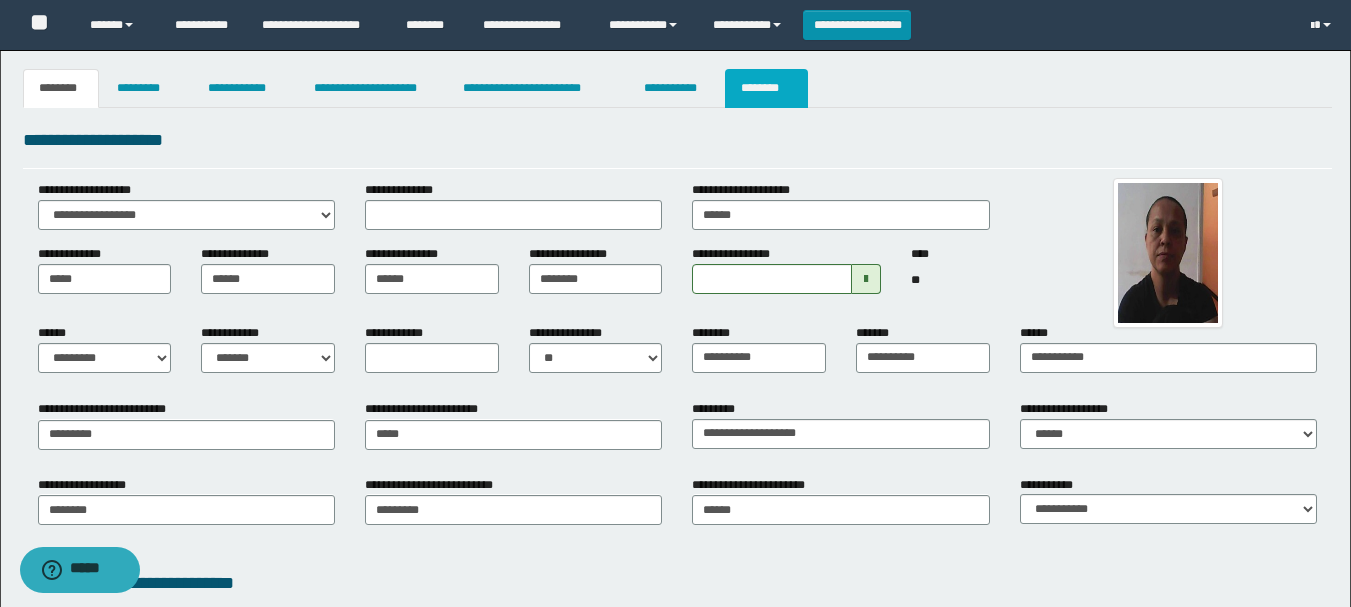 click on "********" at bounding box center [766, 88] 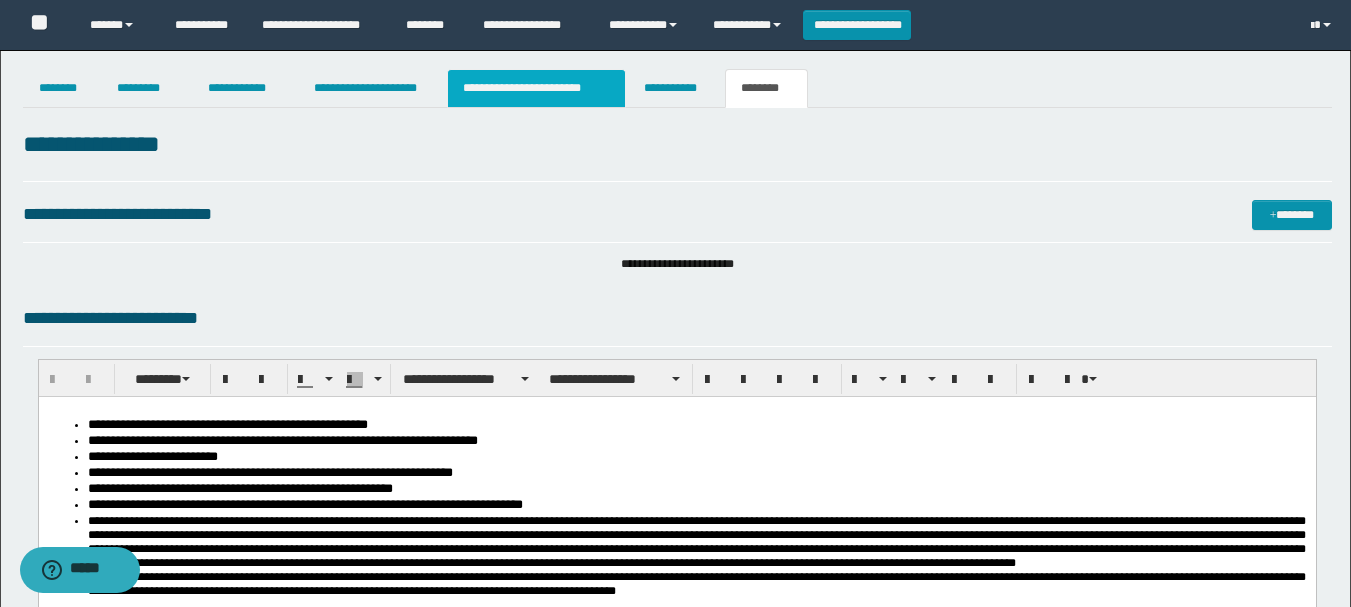 scroll, scrollTop: 0, scrollLeft: 0, axis: both 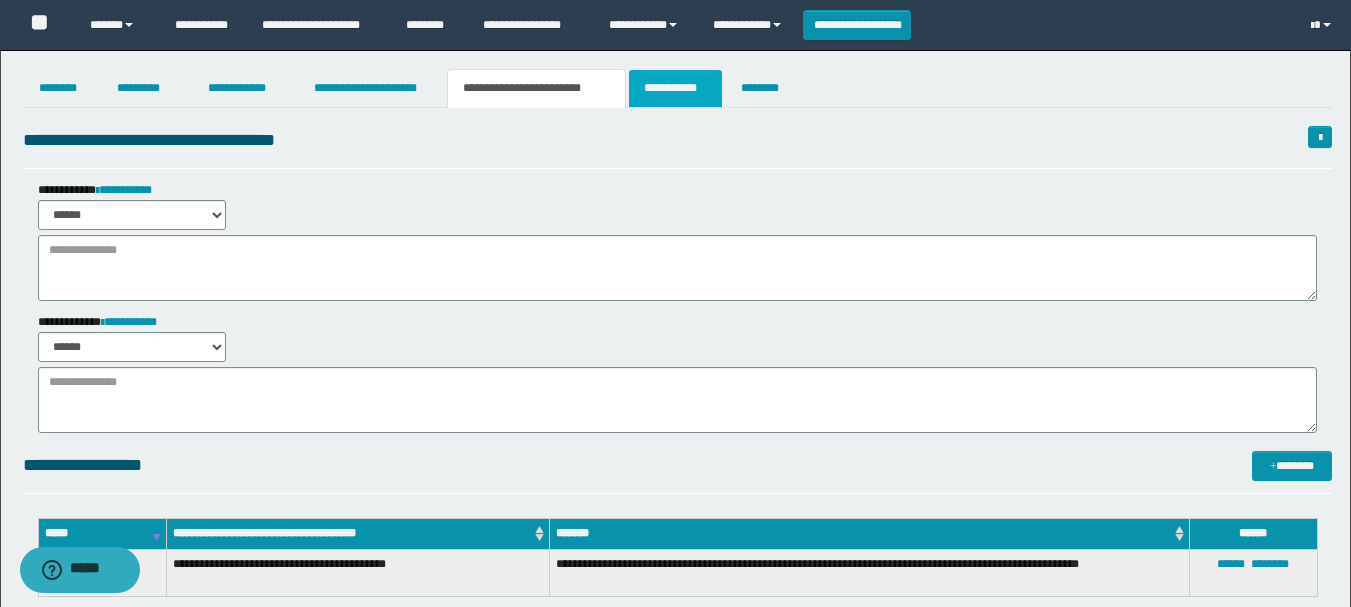 click on "**********" at bounding box center [675, 88] 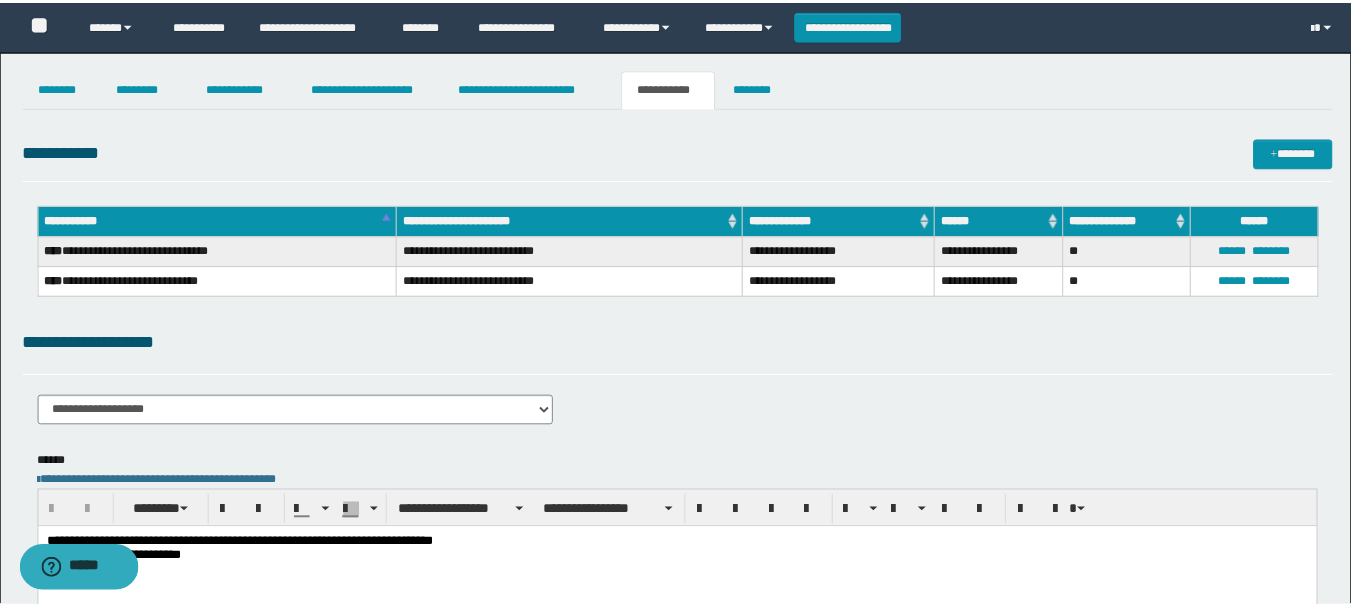 scroll, scrollTop: 0, scrollLeft: 0, axis: both 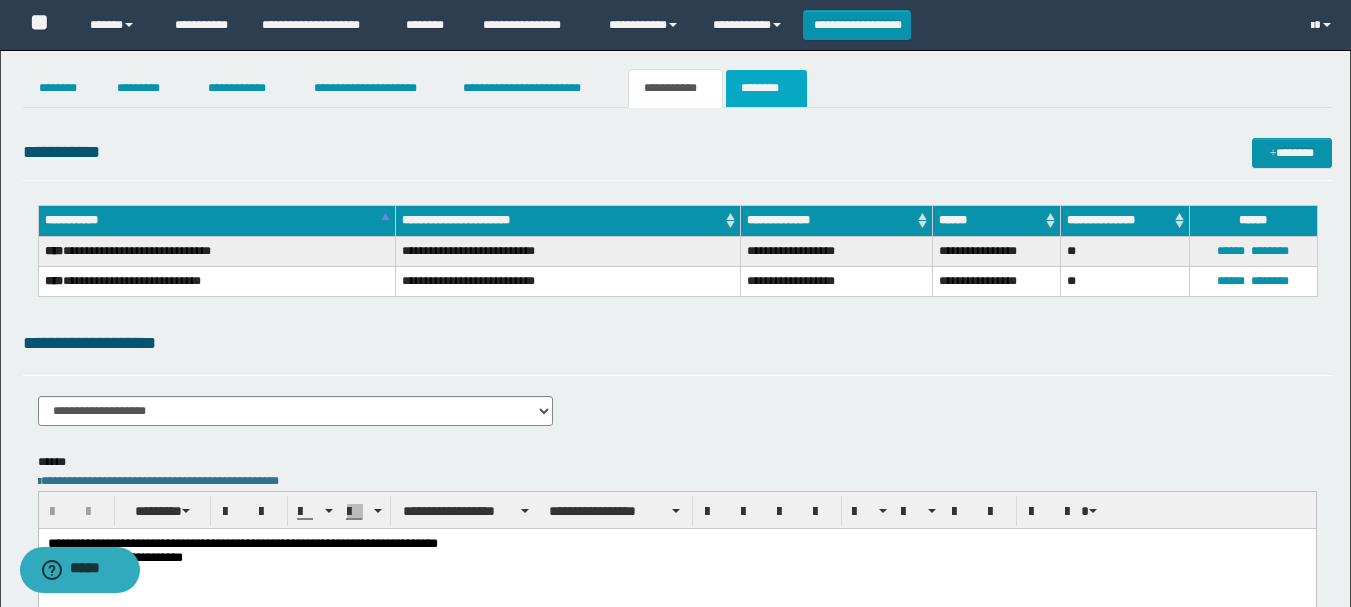 click on "********" at bounding box center [766, 88] 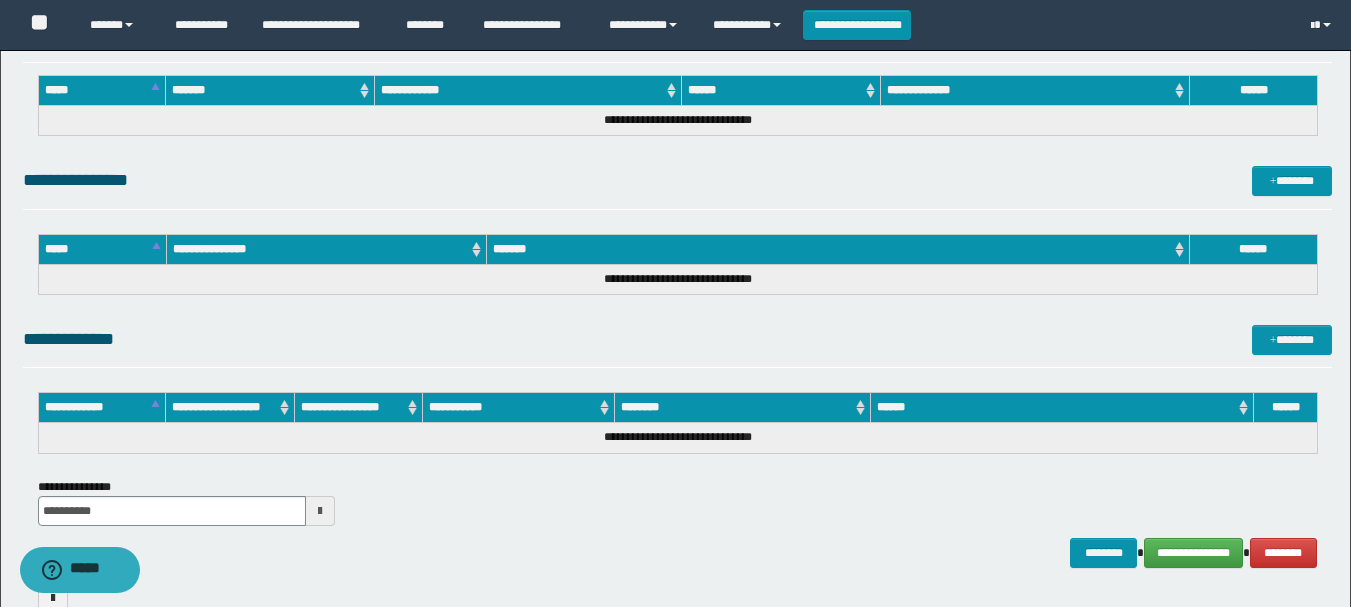scroll, scrollTop: 869, scrollLeft: 0, axis: vertical 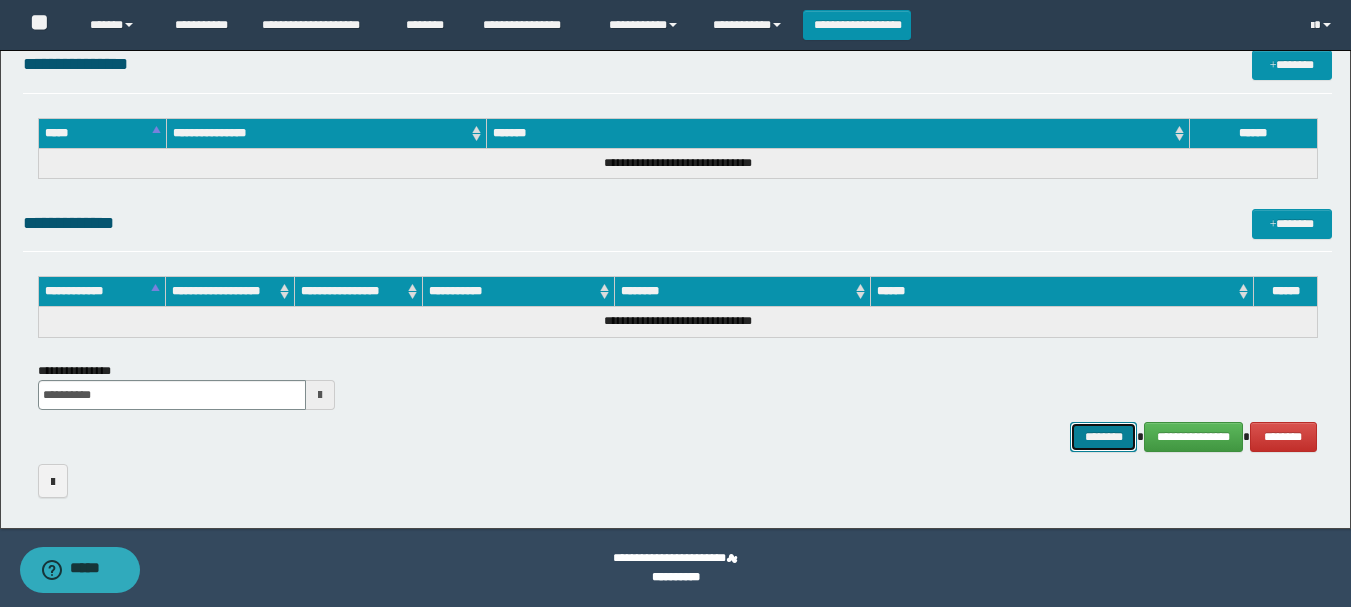 click on "********" at bounding box center (1104, 437) 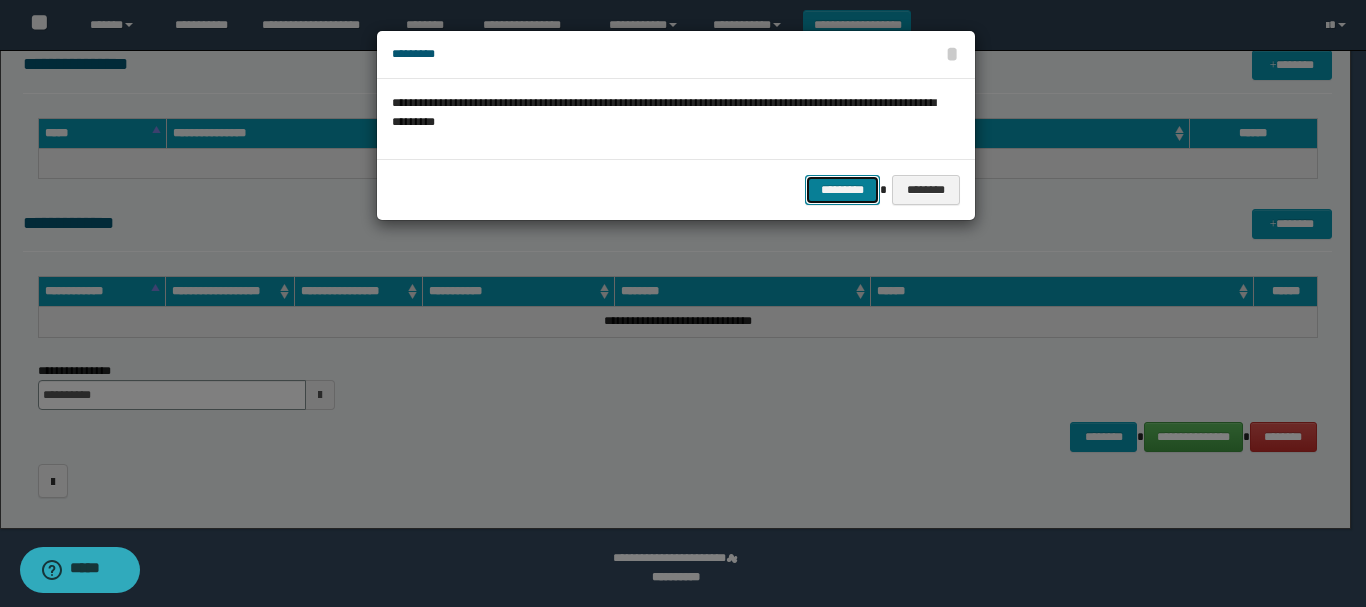 click on "*********" at bounding box center [842, 190] 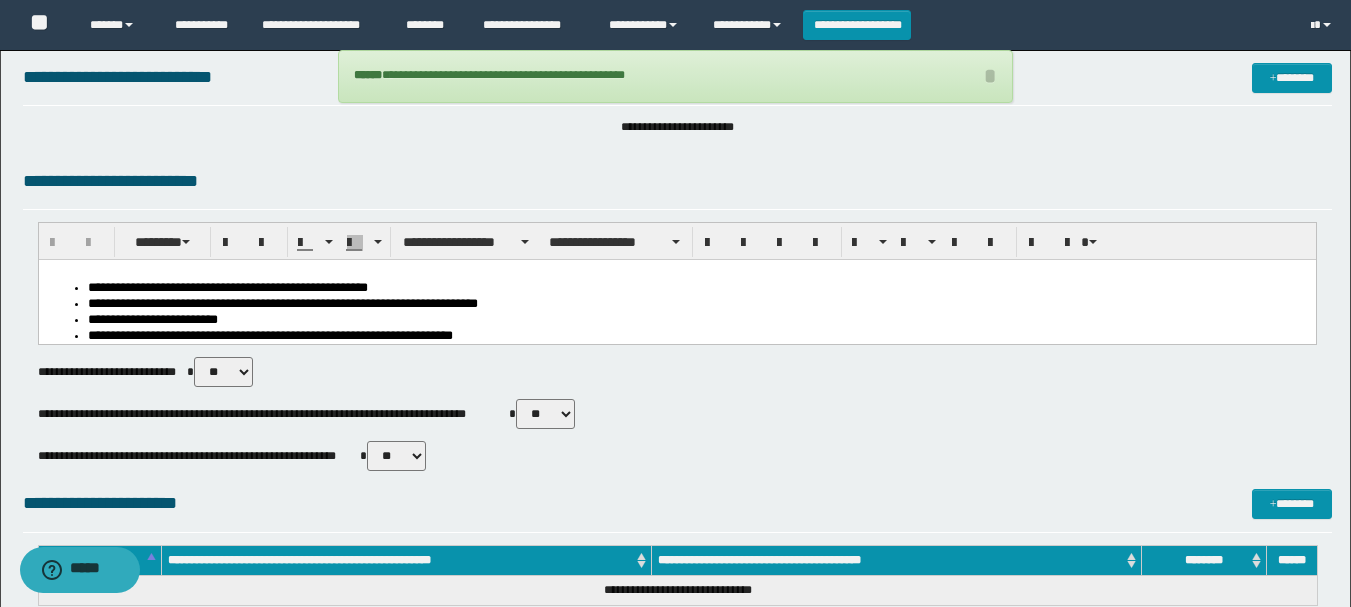 scroll, scrollTop: 0, scrollLeft: 0, axis: both 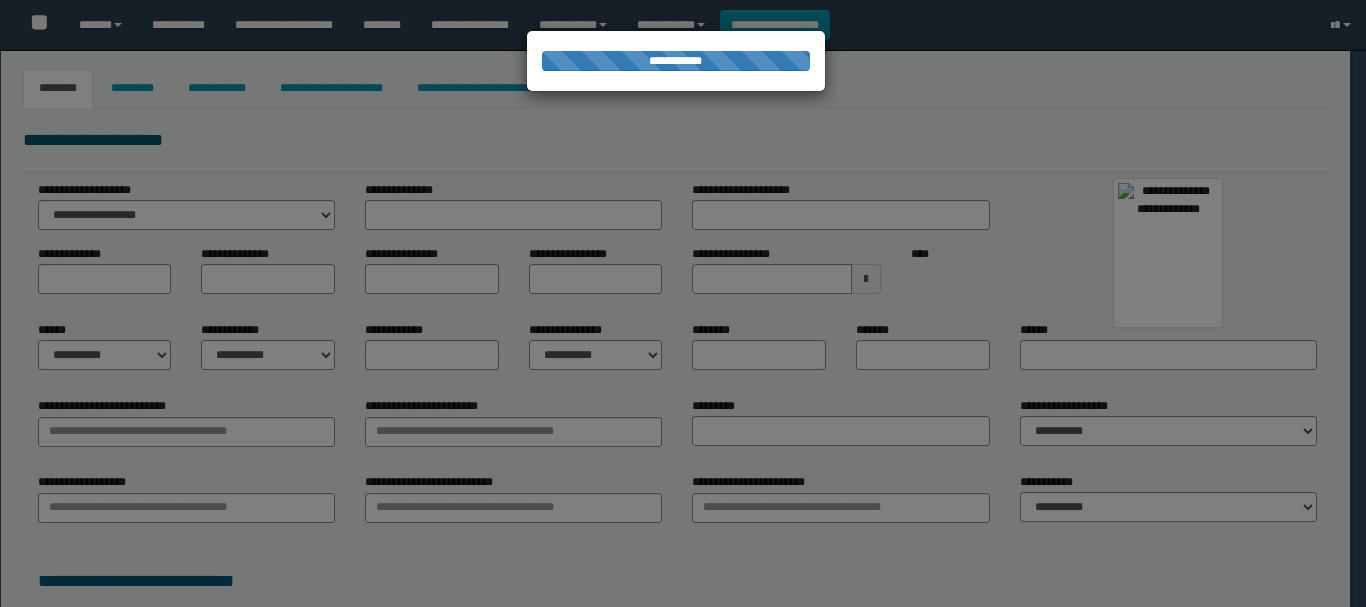 type on "********" 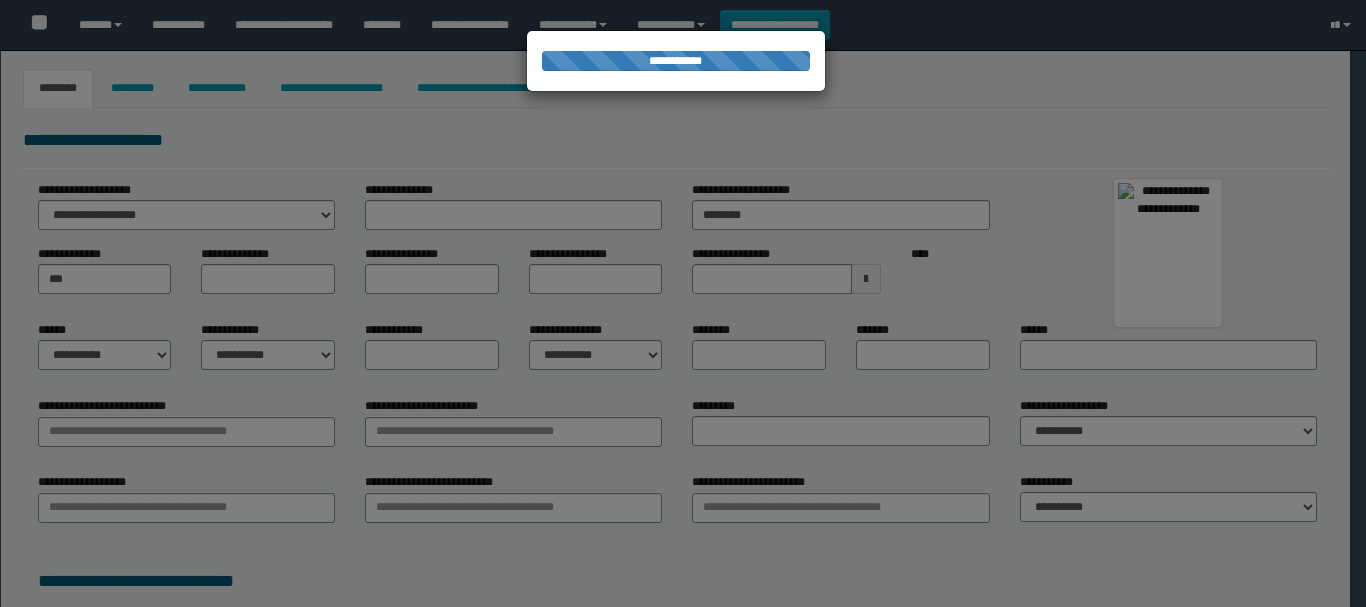 type on "****" 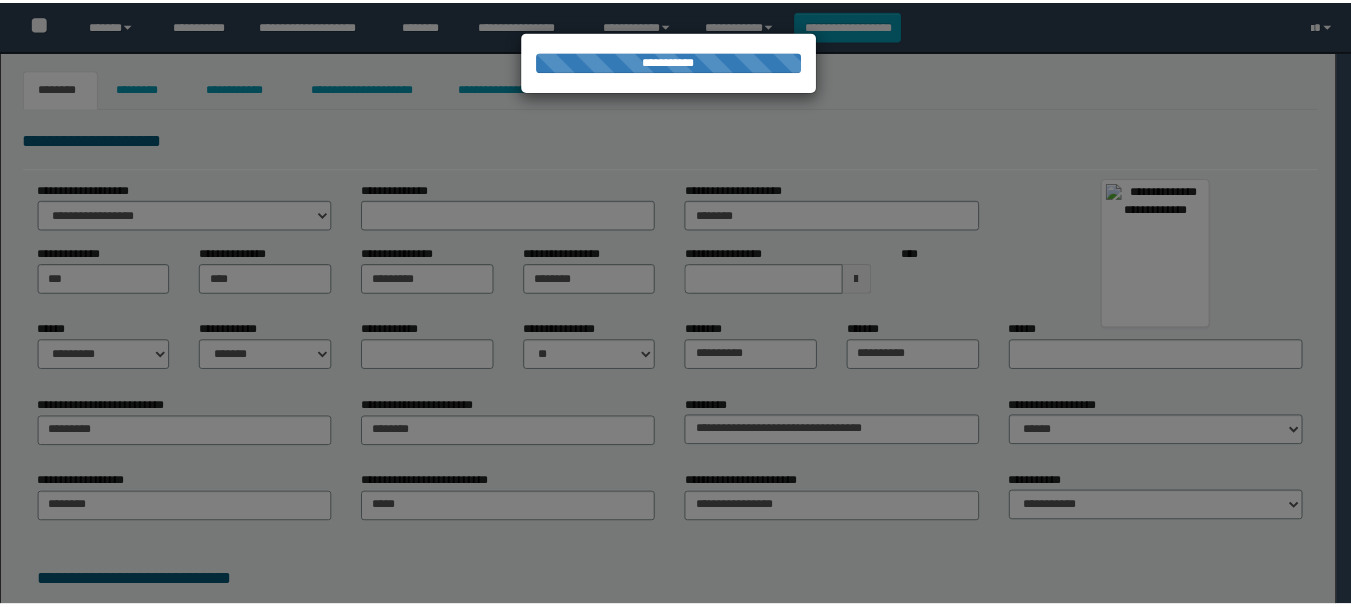 scroll, scrollTop: 0, scrollLeft: 0, axis: both 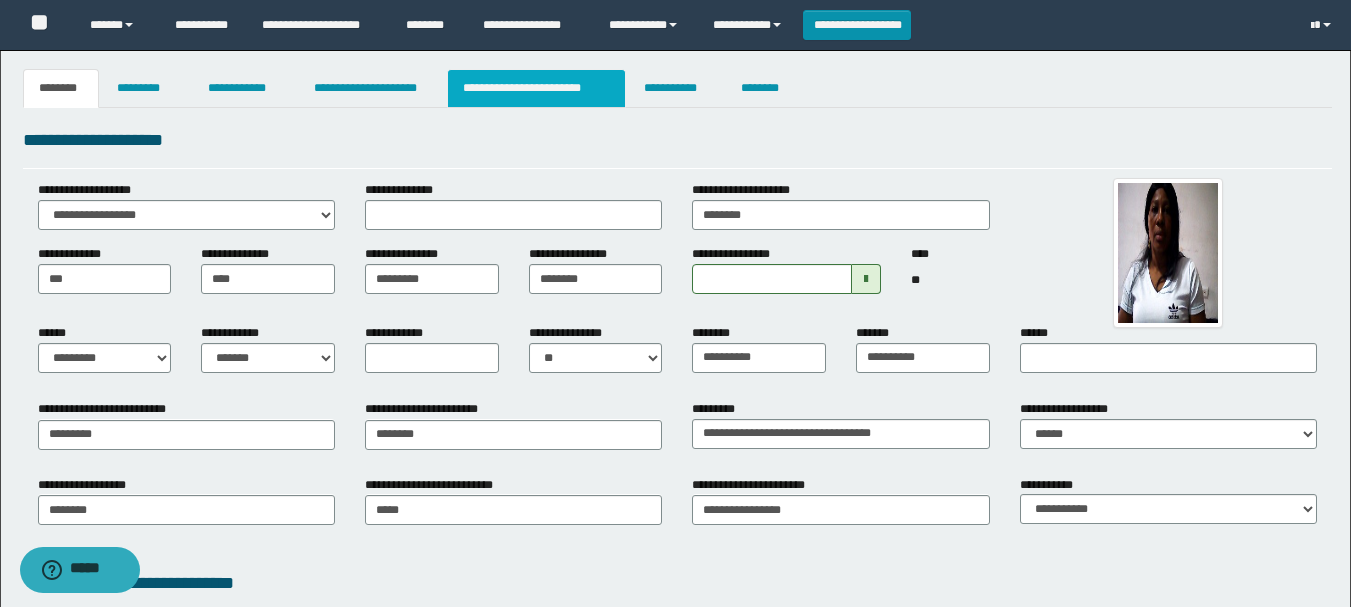click on "**********" at bounding box center (537, 88) 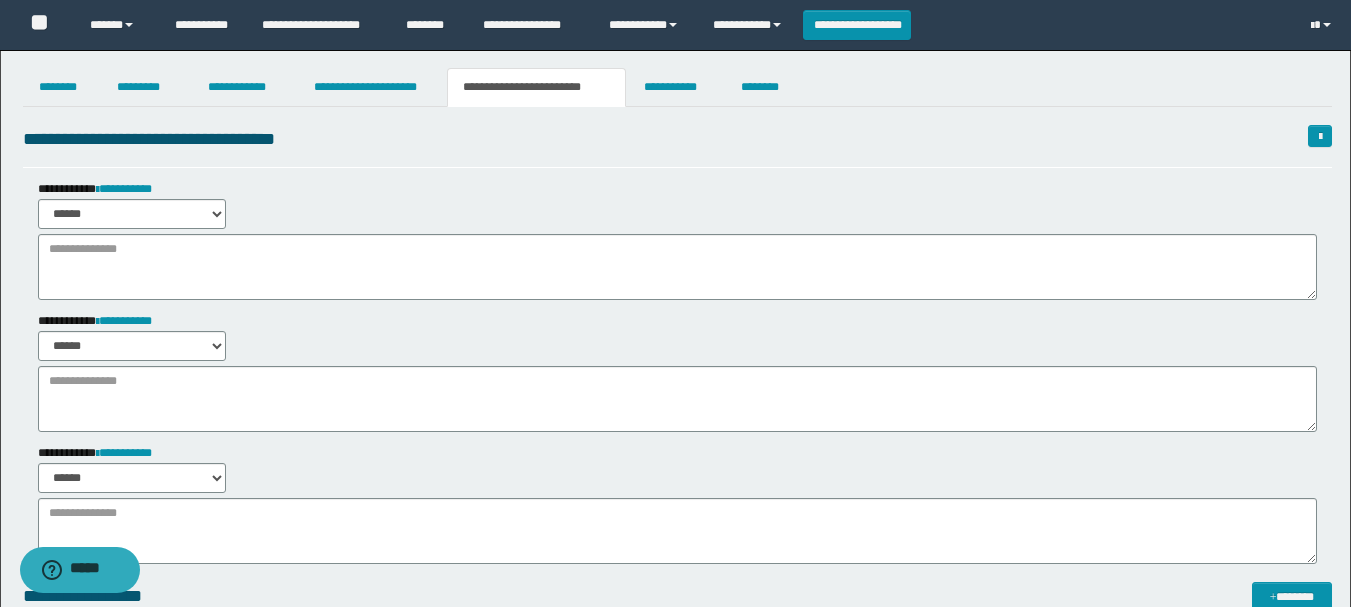 scroll, scrollTop: 0, scrollLeft: 0, axis: both 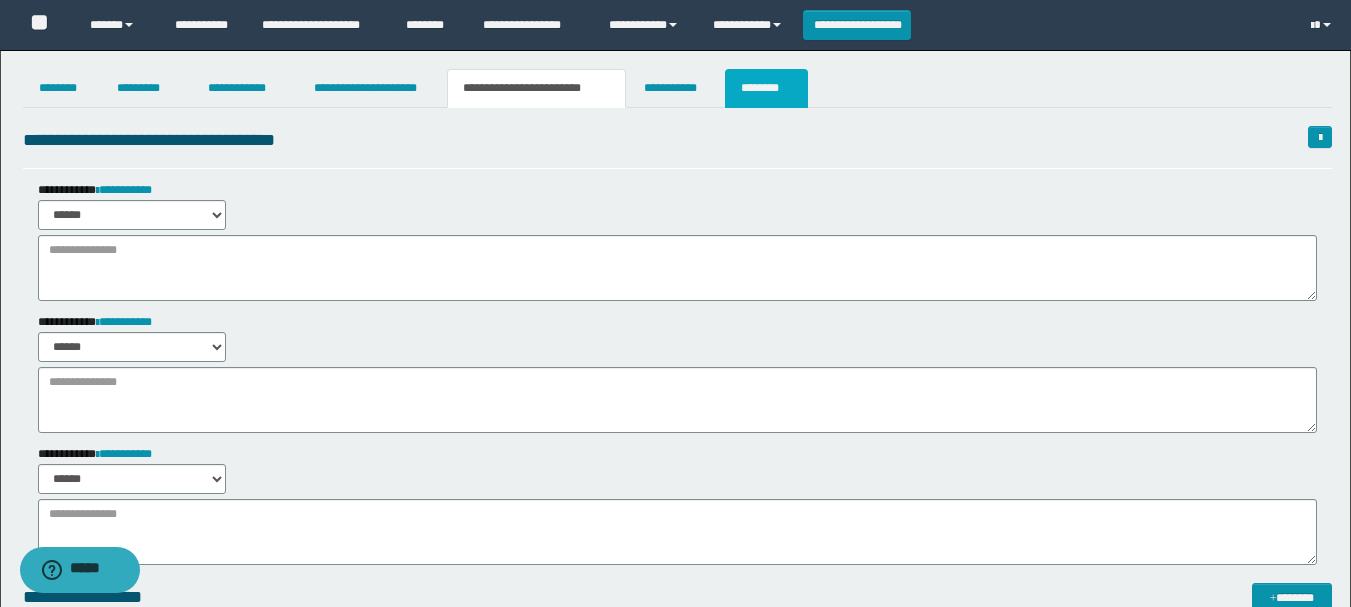 drag, startPoint x: 753, startPoint y: 80, endPoint x: 1099, endPoint y: 222, distance: 374.00534 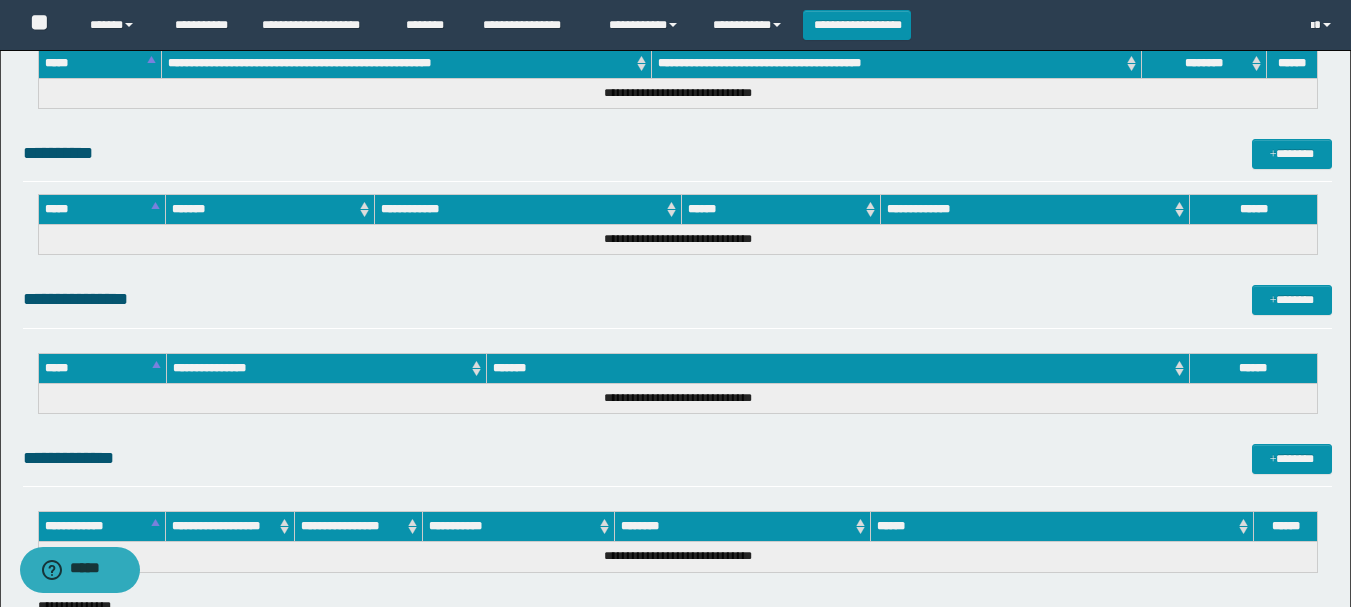 scroll, scrollTop: 1100, scrollLeft: 0, axis: vertical 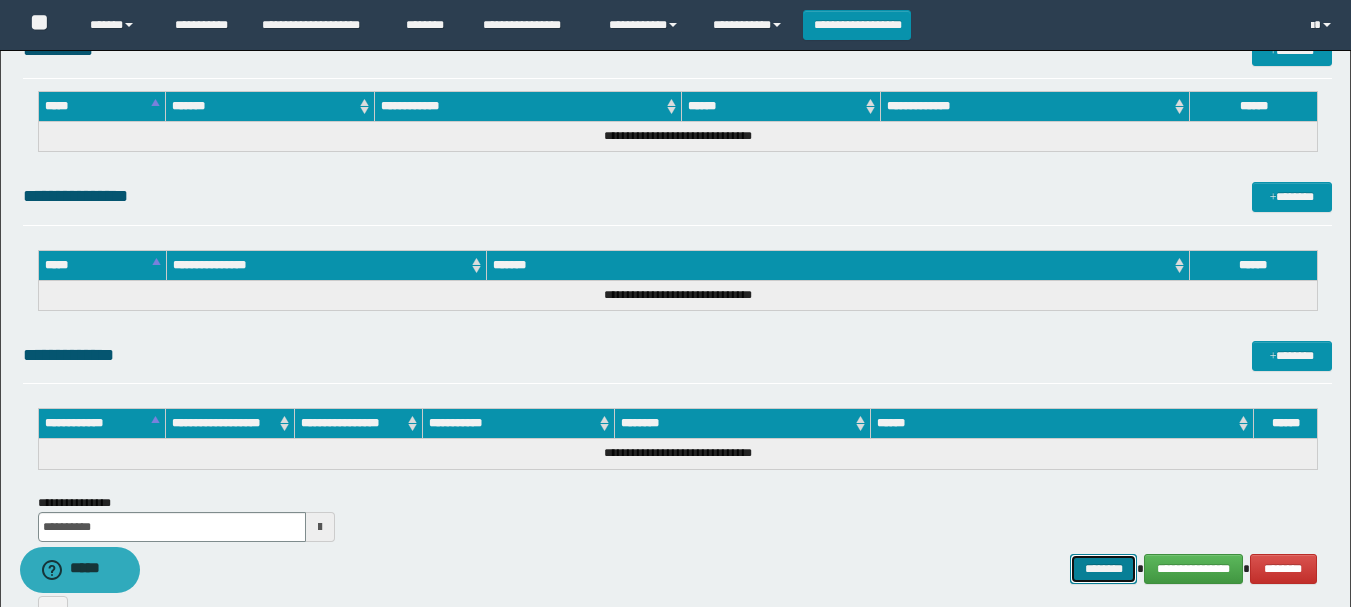 drag, startPoint x: 1112, startPoint y: 564, endPoint x: 1025, endPoint y: 391, distance: 193.644 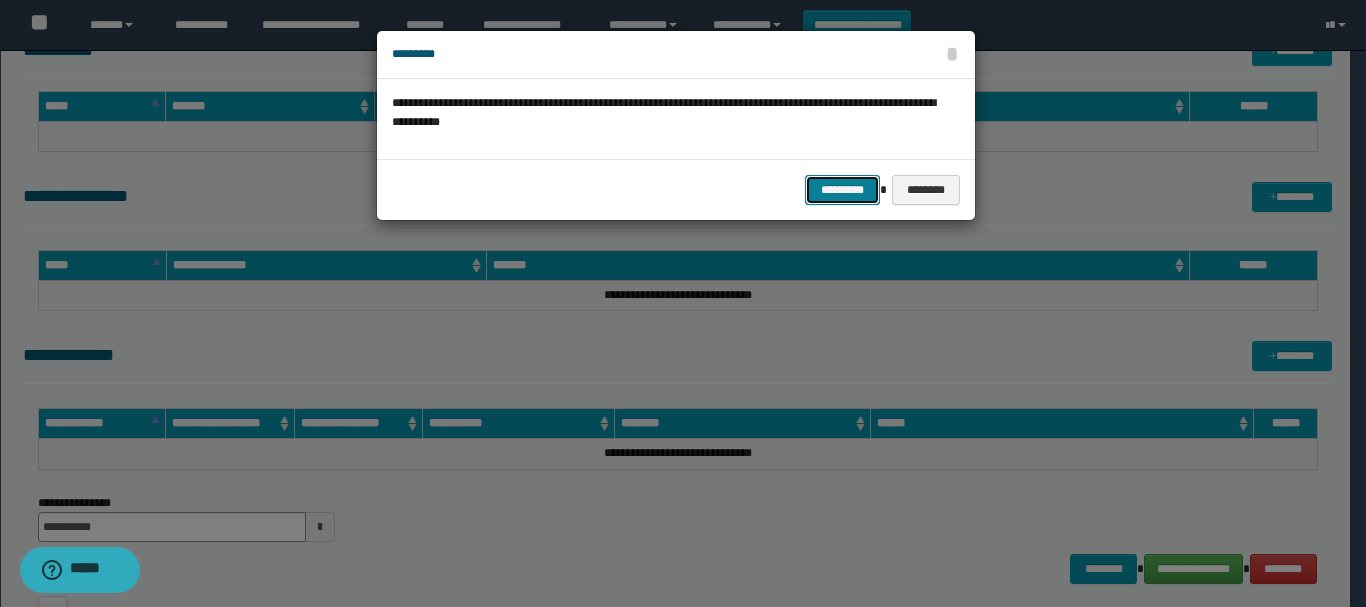 click on "*********" at bounding box center [842, 190] 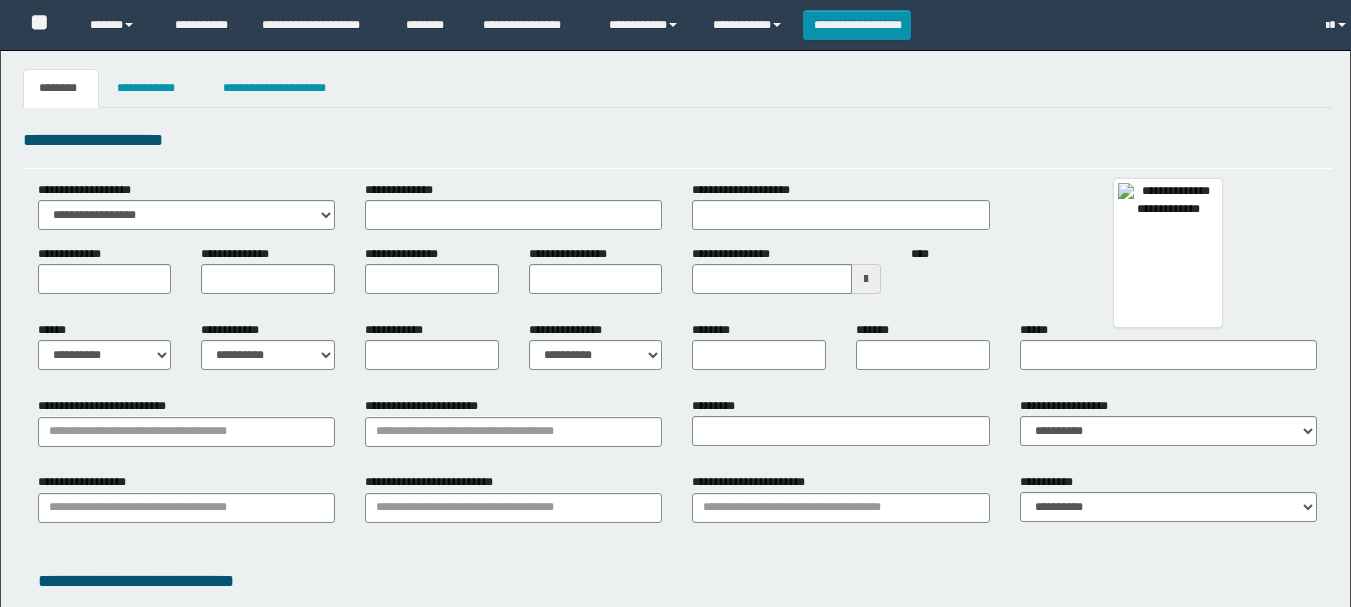 scroll, scrollTop: 0, scrollLeft: 0, axis: both 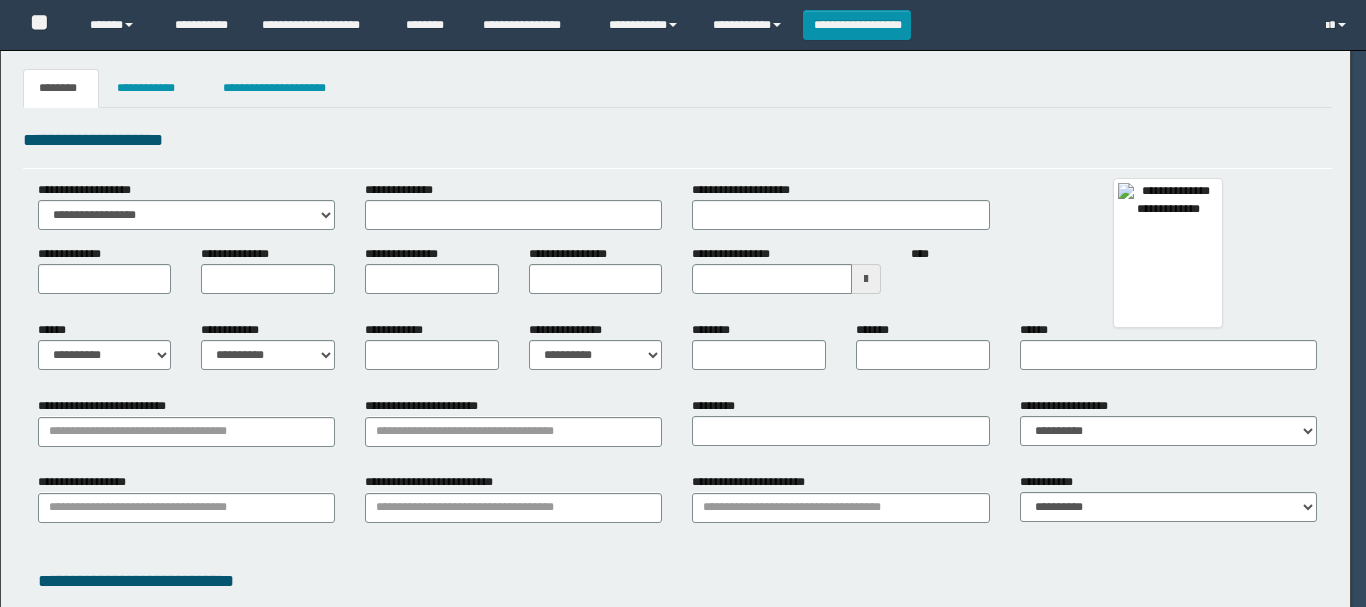 type on "**********" 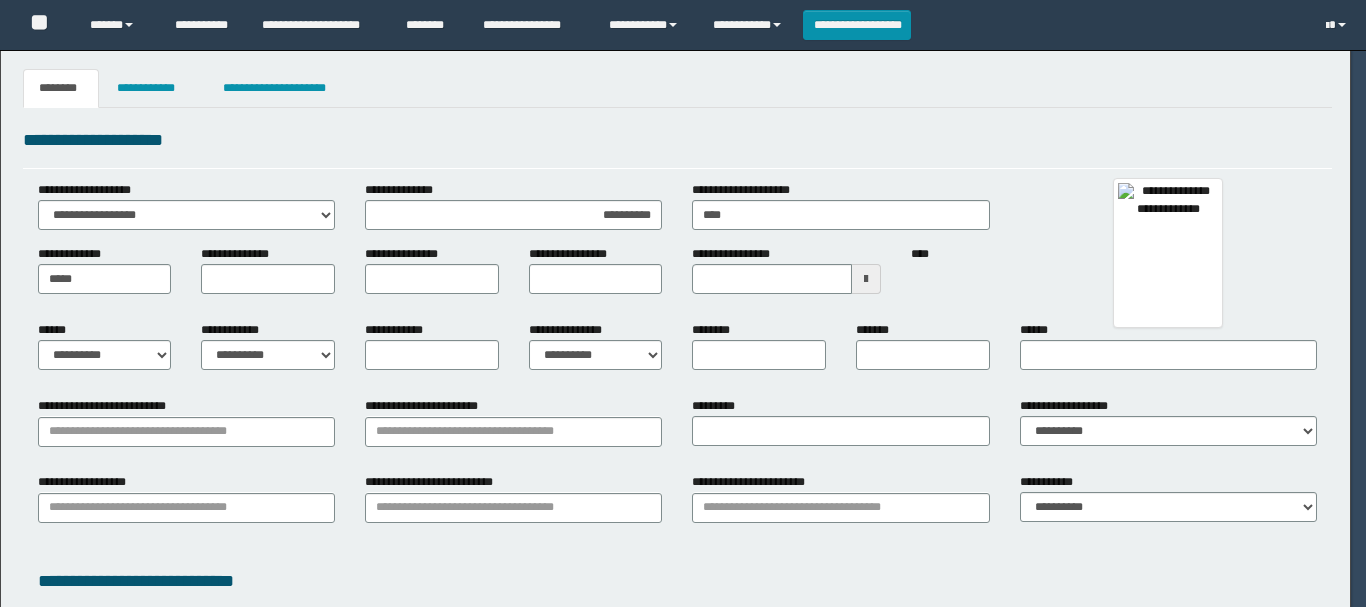 type on "****" 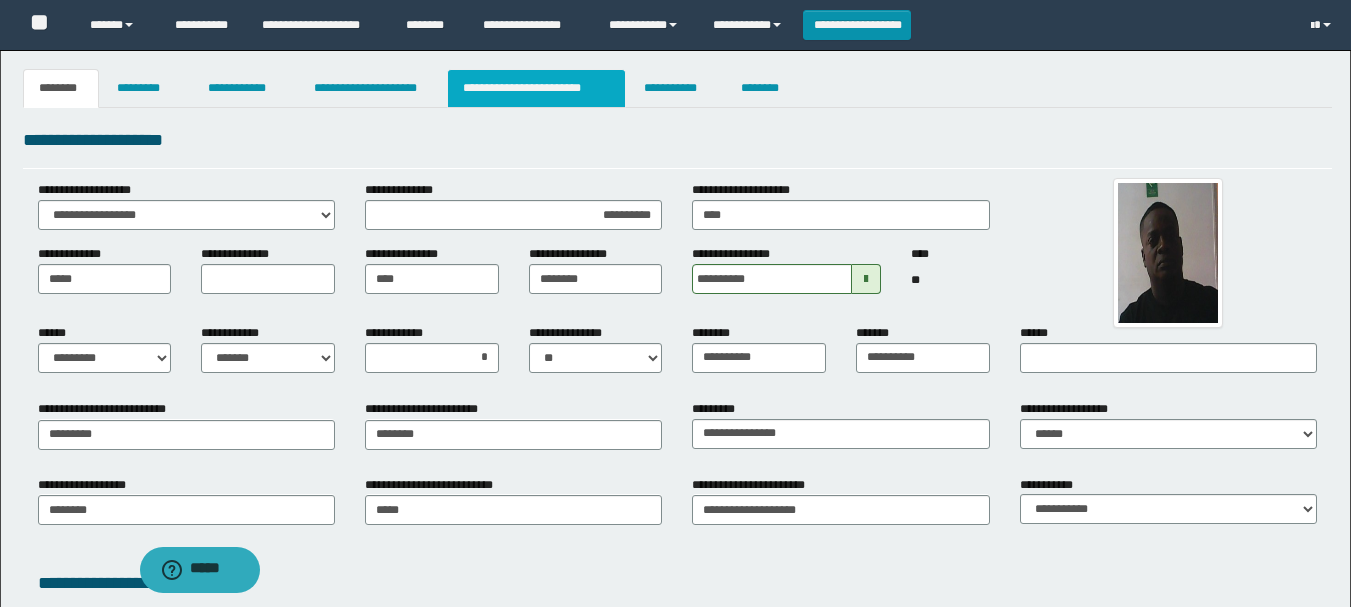 scroll, scrollTop: 0, scrollLeft: 0, axis: both 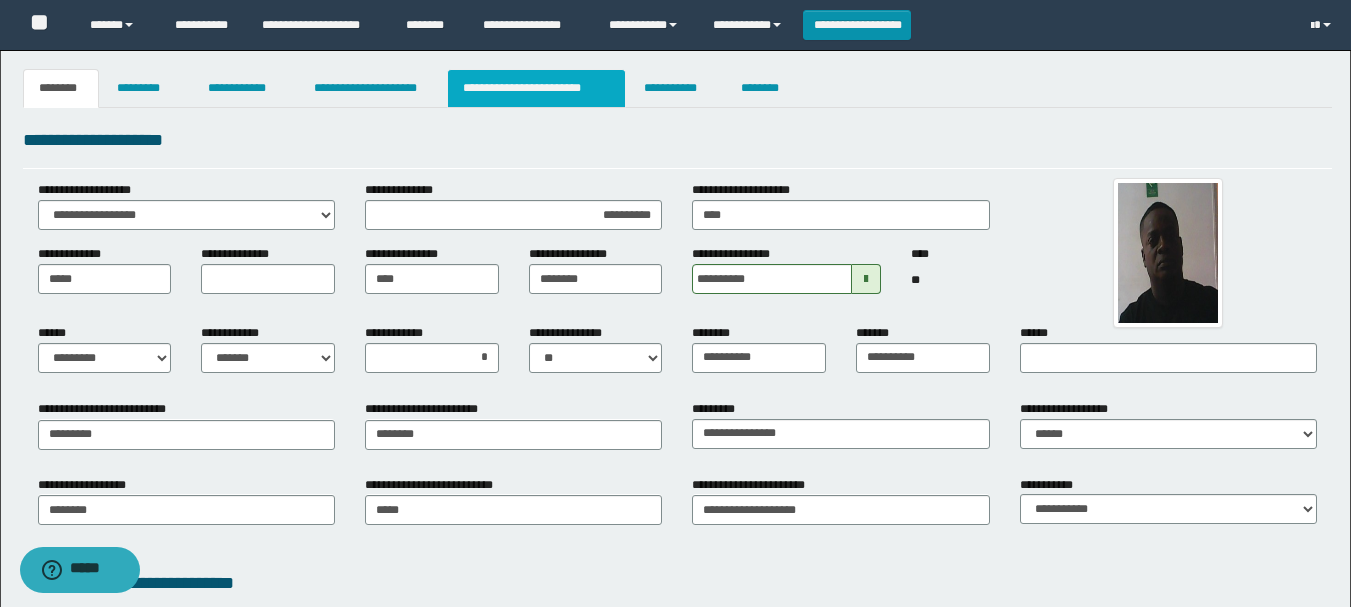 click on "**********" at bounding box center [537, 88] 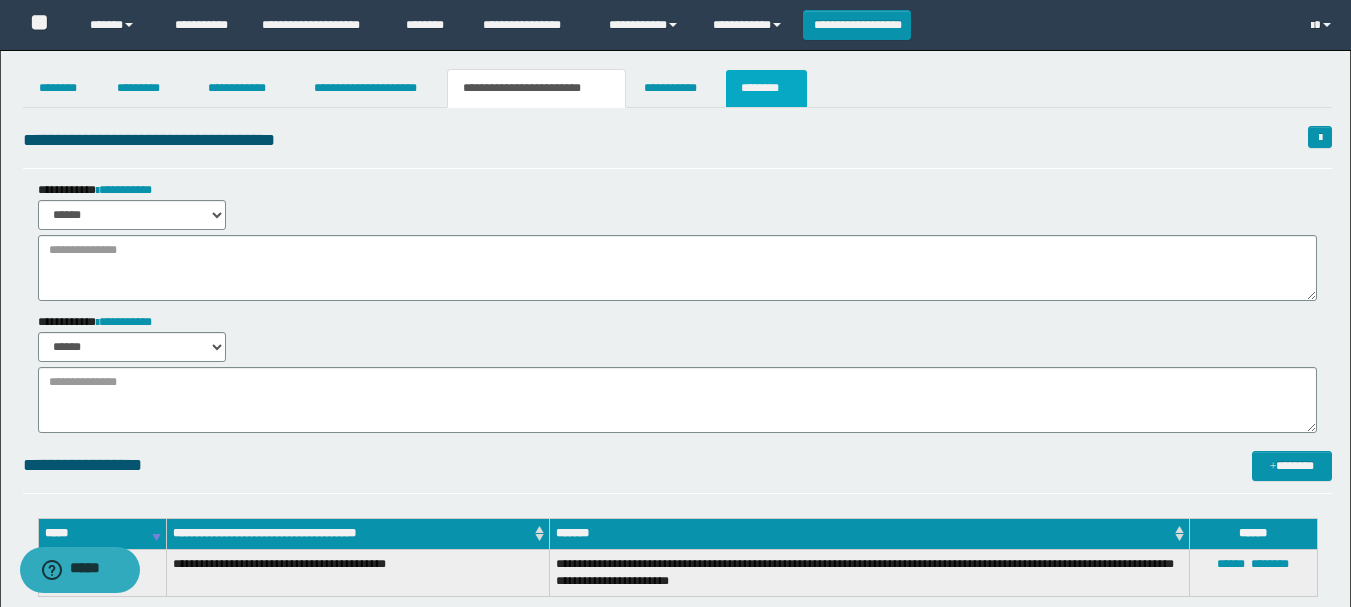 click on "********" at bounding box center (766, 88) 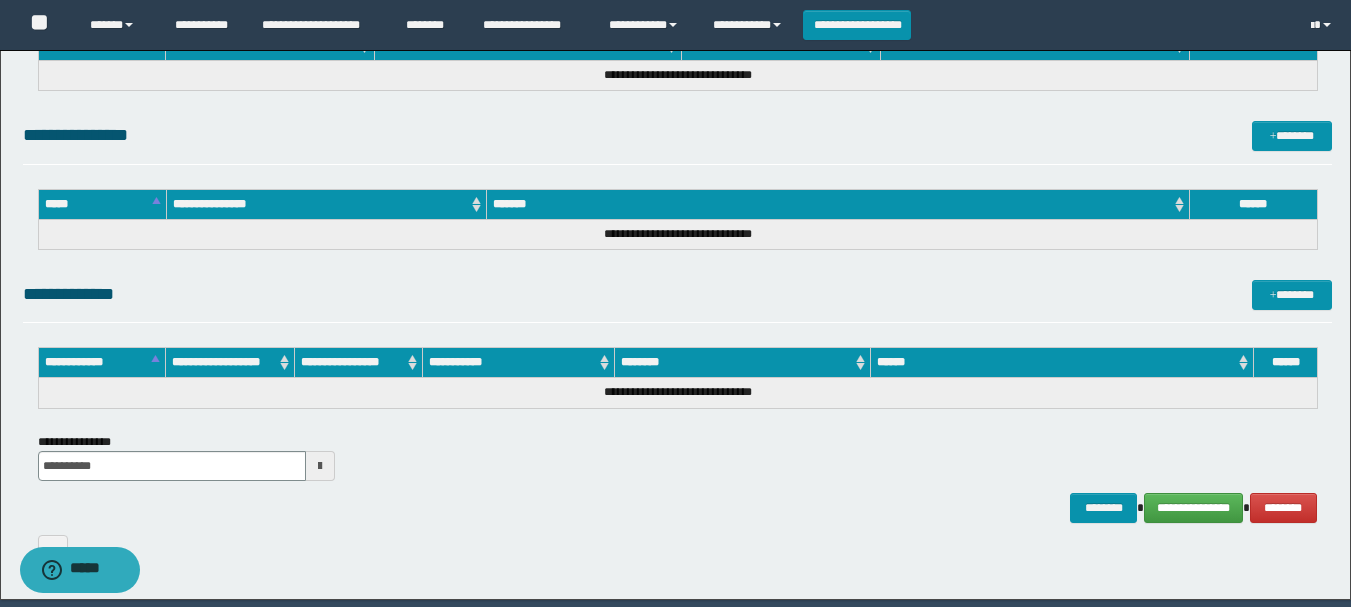 scroll, scrollTop: 1168, scrollLeft: 0, axis: vertical 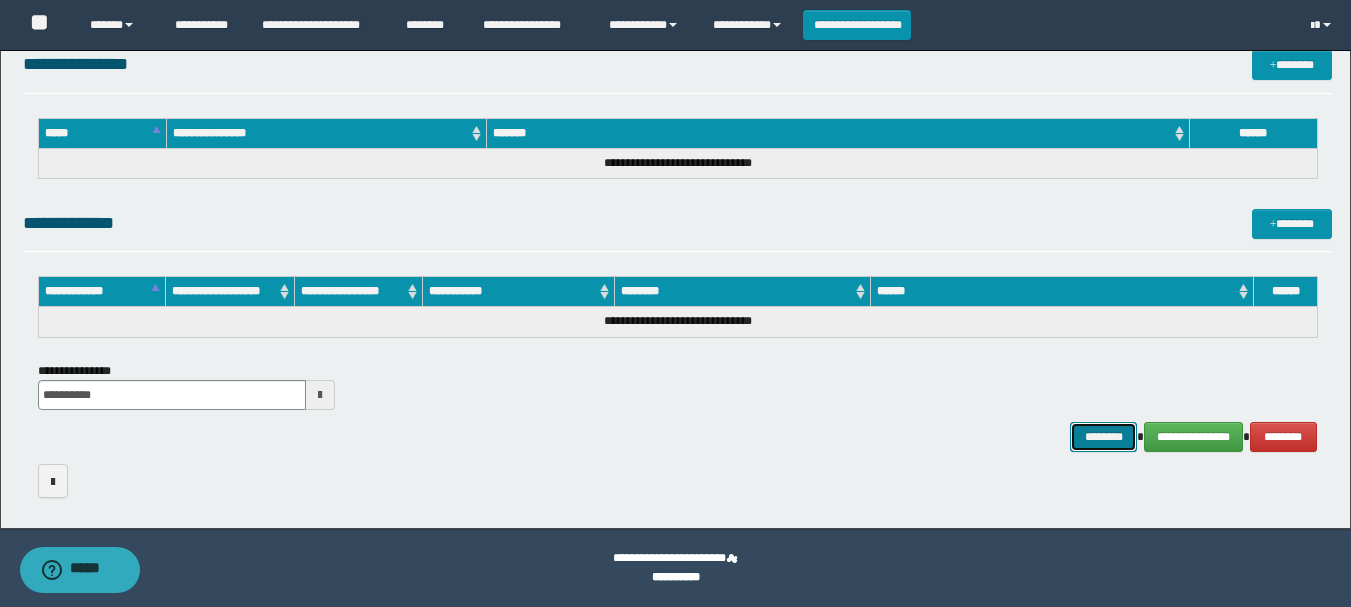 click on "********" at bounding box center [1104, 437] 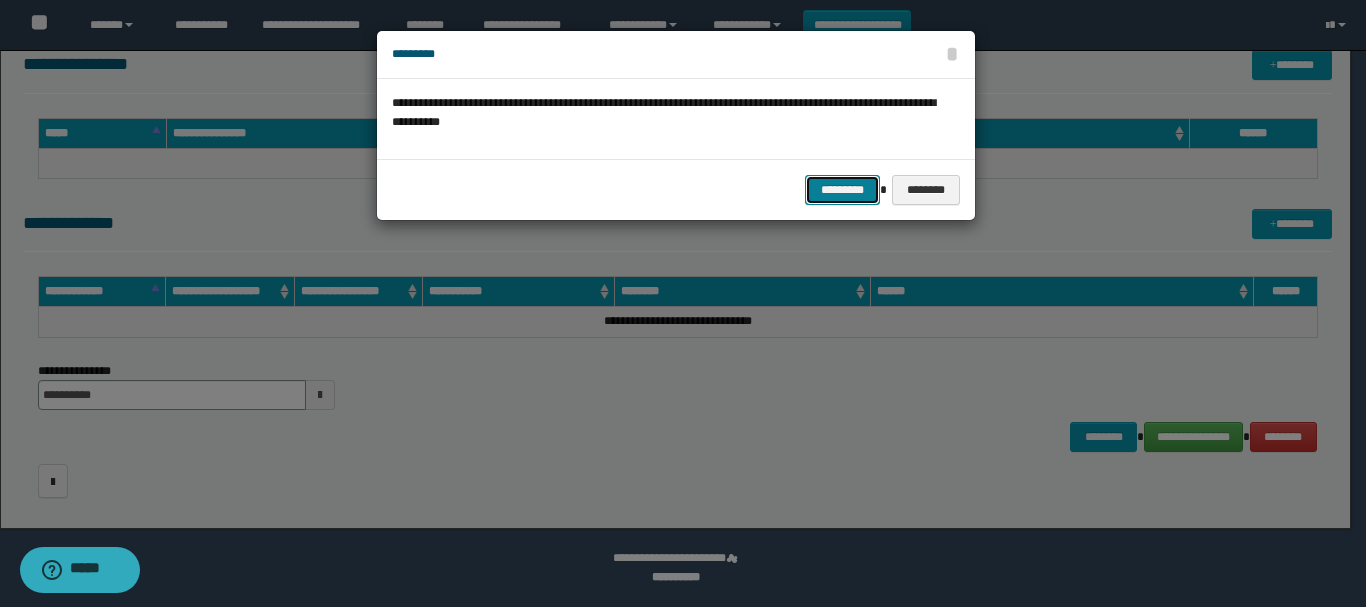 click on "*********" at bounding box center [842, 190] 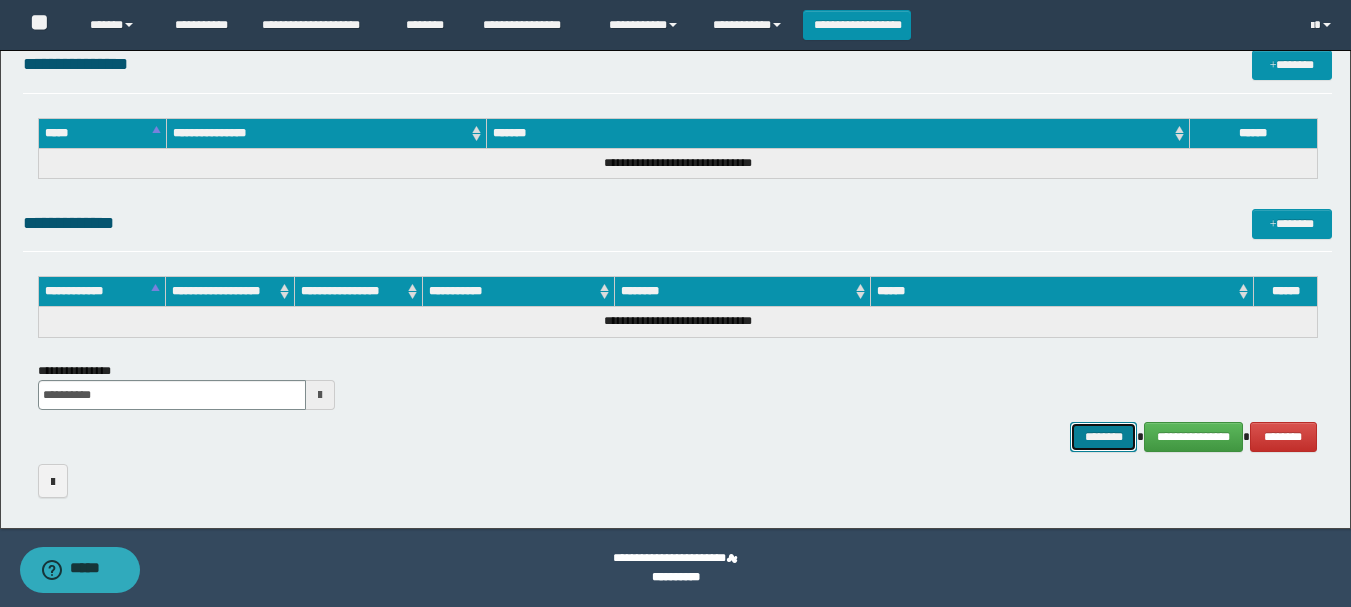 click on "********" at bounding box center [1104, 437] 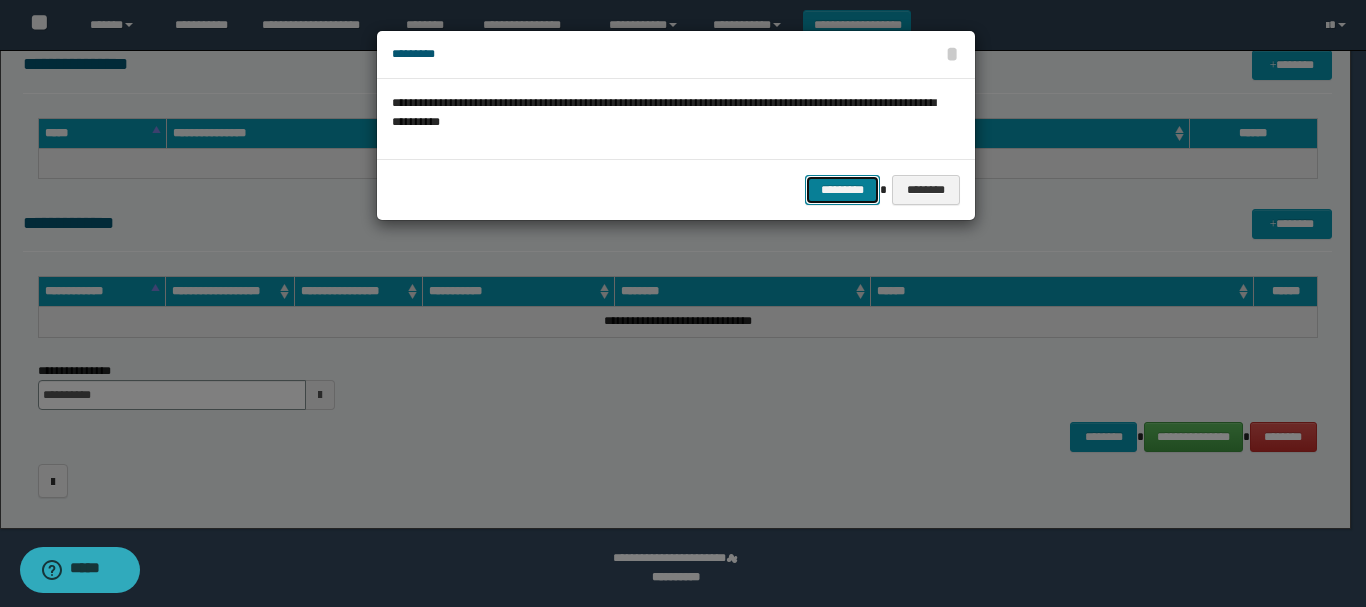 click on "*********" at bounding box center [842, 190] 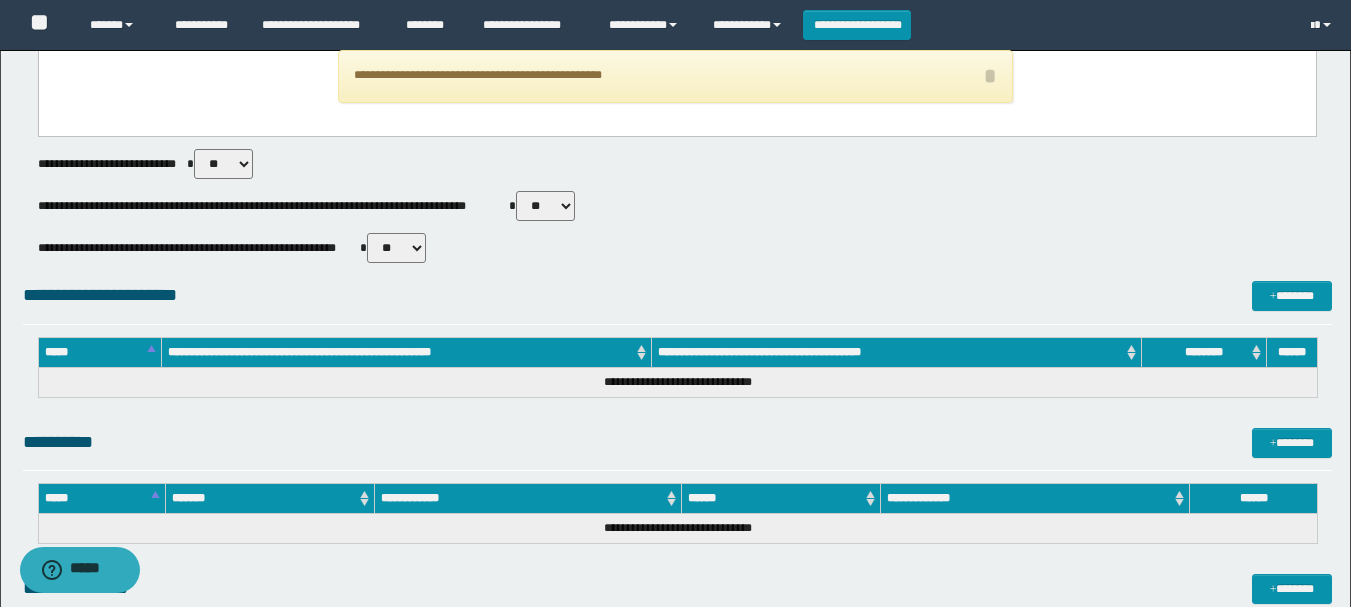 scroll, scrollTop: 463, scrollLeft: 0, axis: vertical 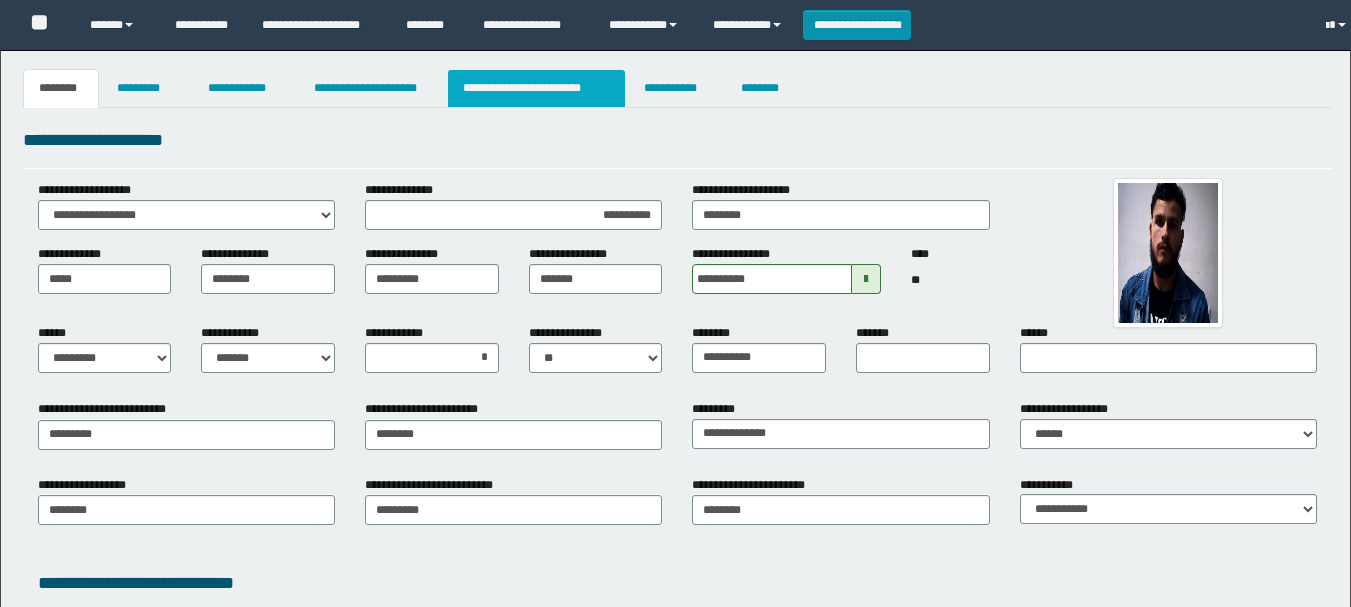 click on "**********" at bounding box center [537, 88] 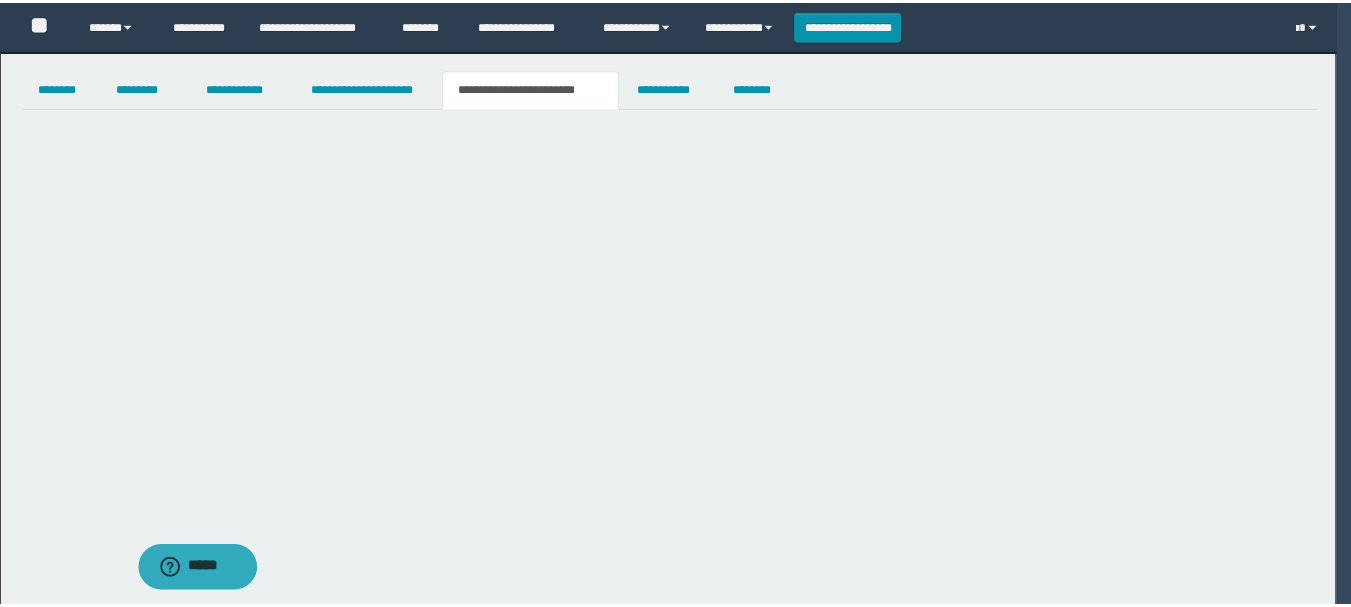 scroll, scrollTop: 0, scrollLeft: 0, axis: both 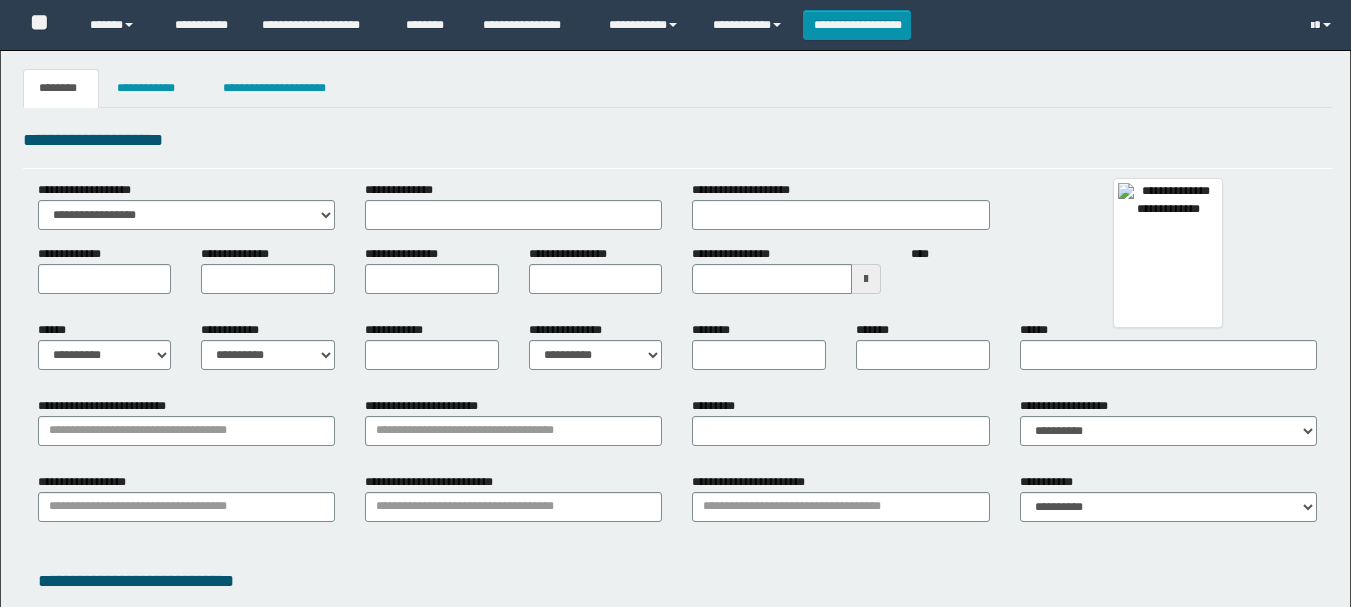 type 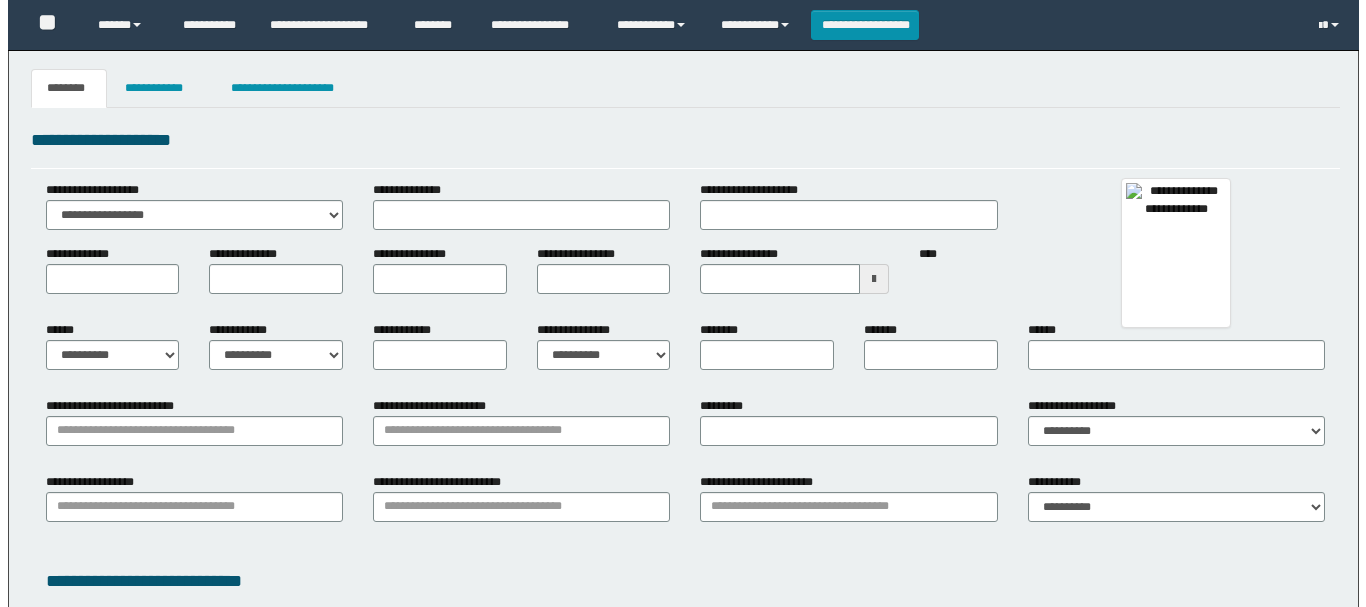 scroll, scrollTop: 0, scrollLeft: 0, axis: both 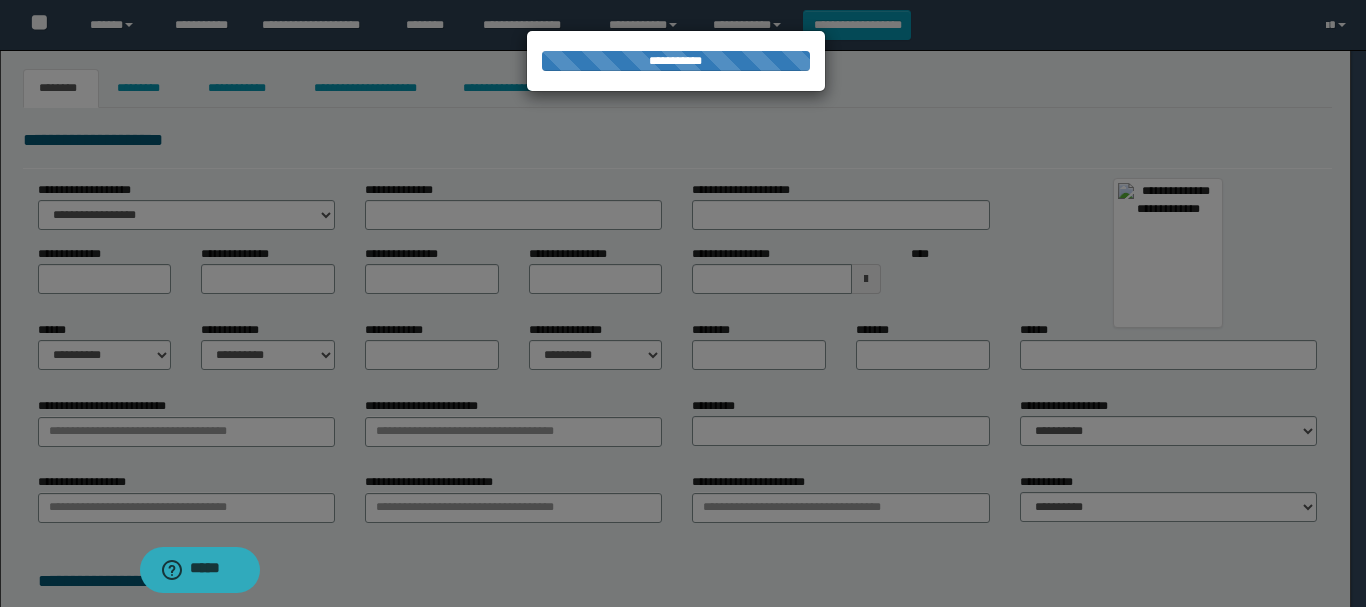 type on "**********" 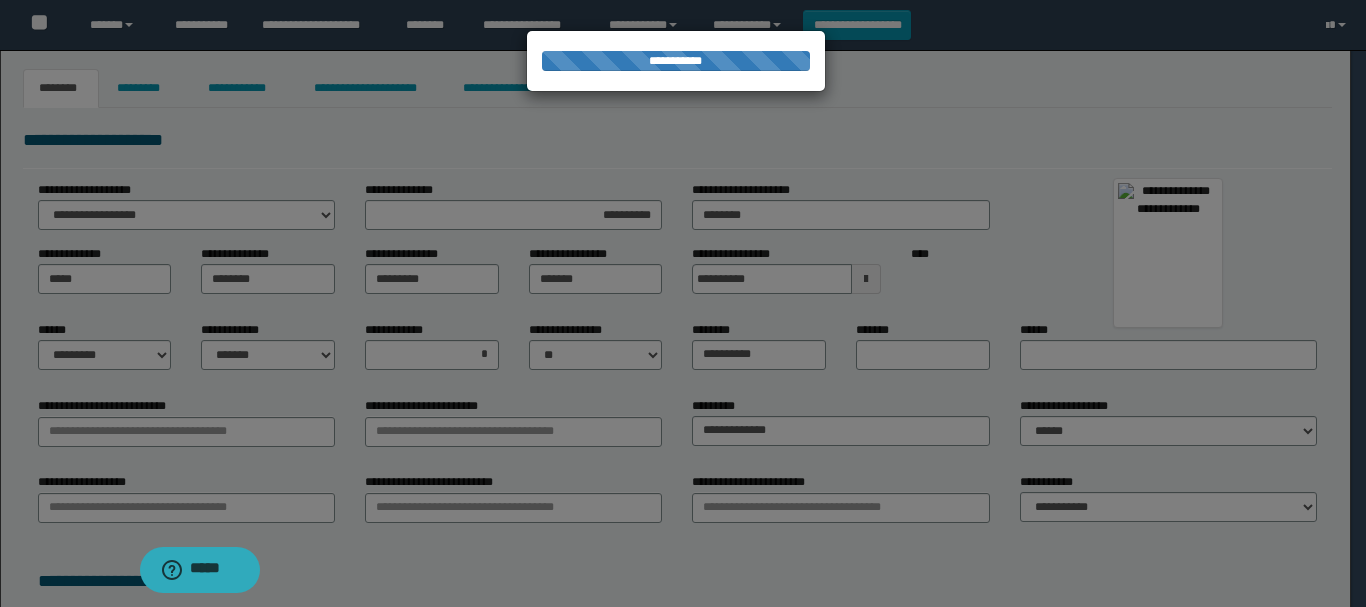 select on "*" 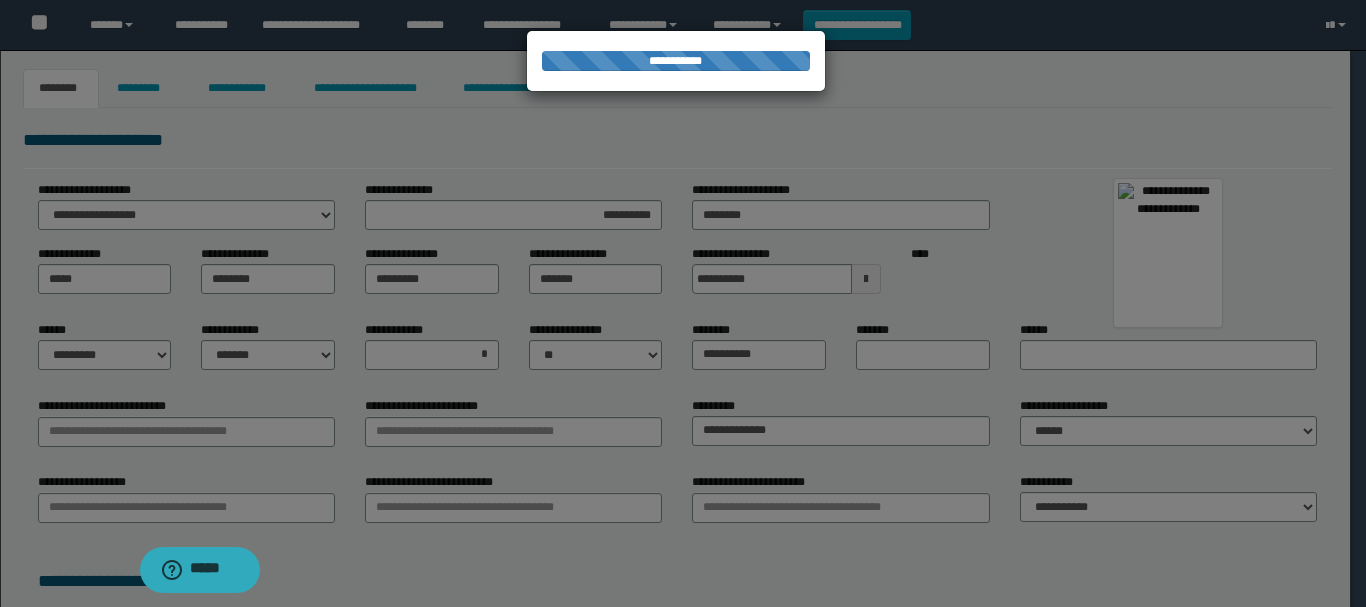 type on "*********" 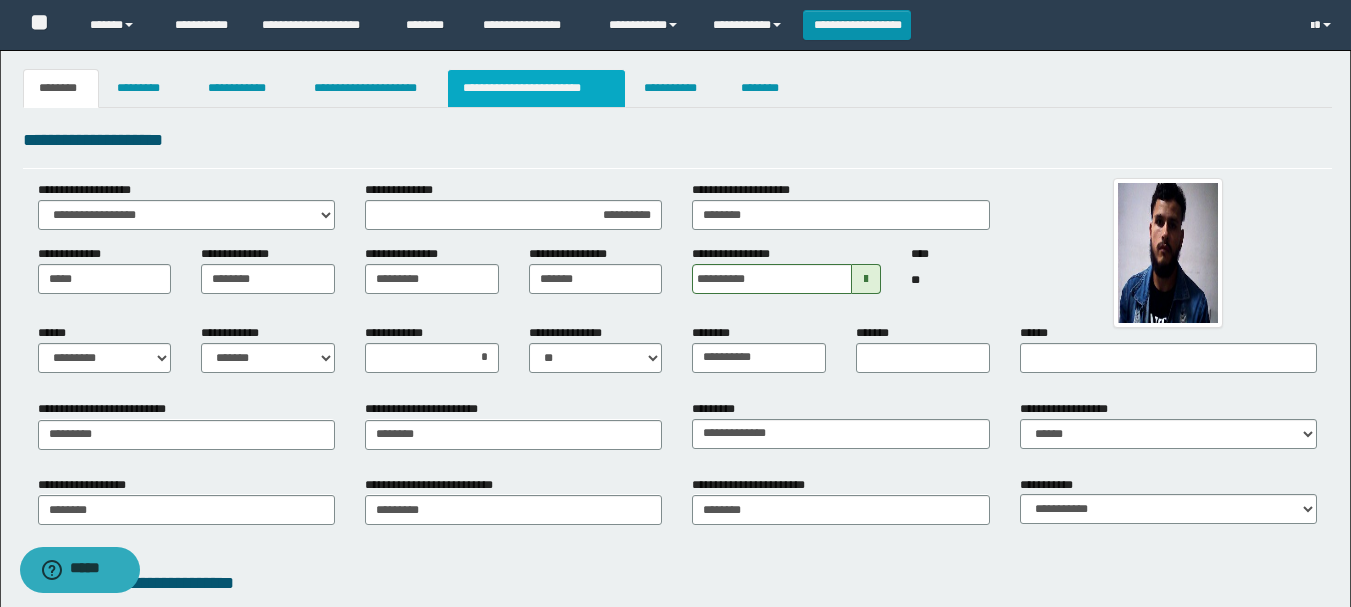click on "**********" at bounding box center [537, 88] 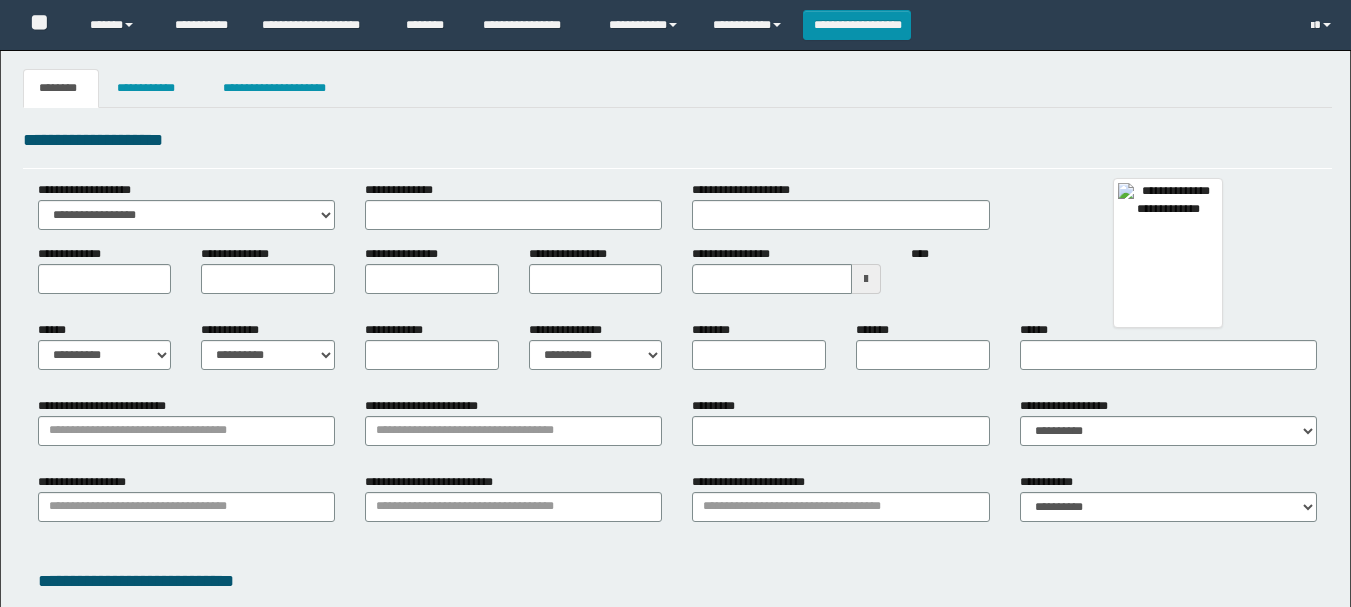 type 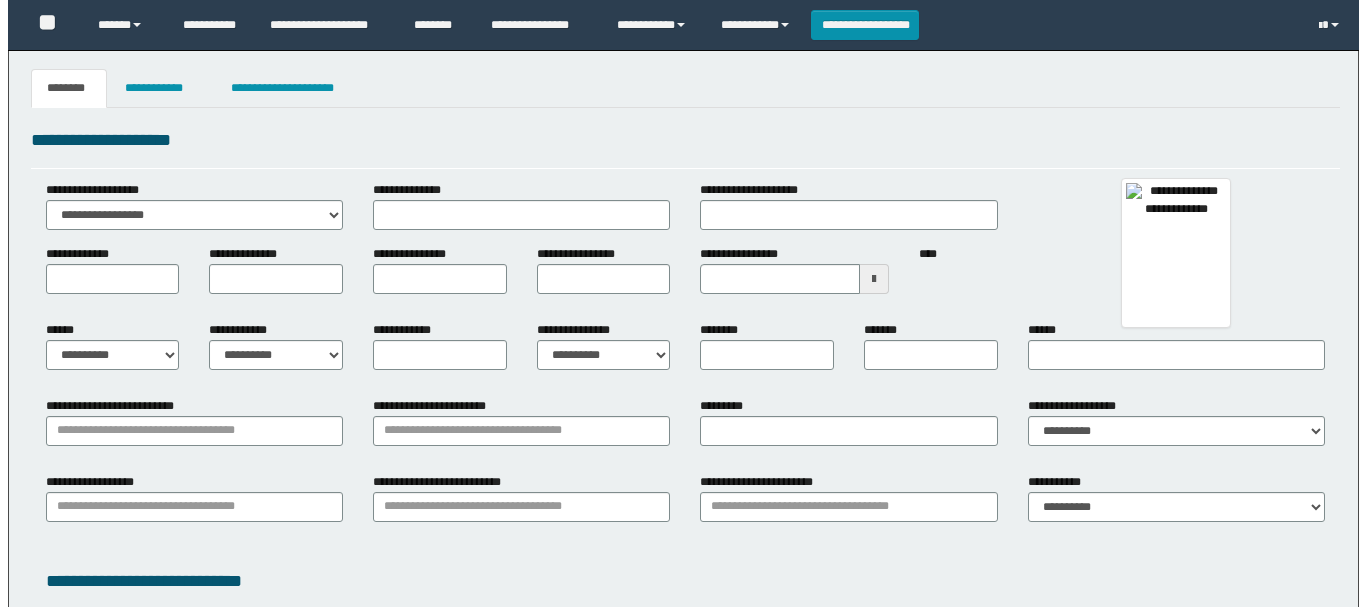 scroll, scrollTop: 0, scrollLeft: 0, axis: both 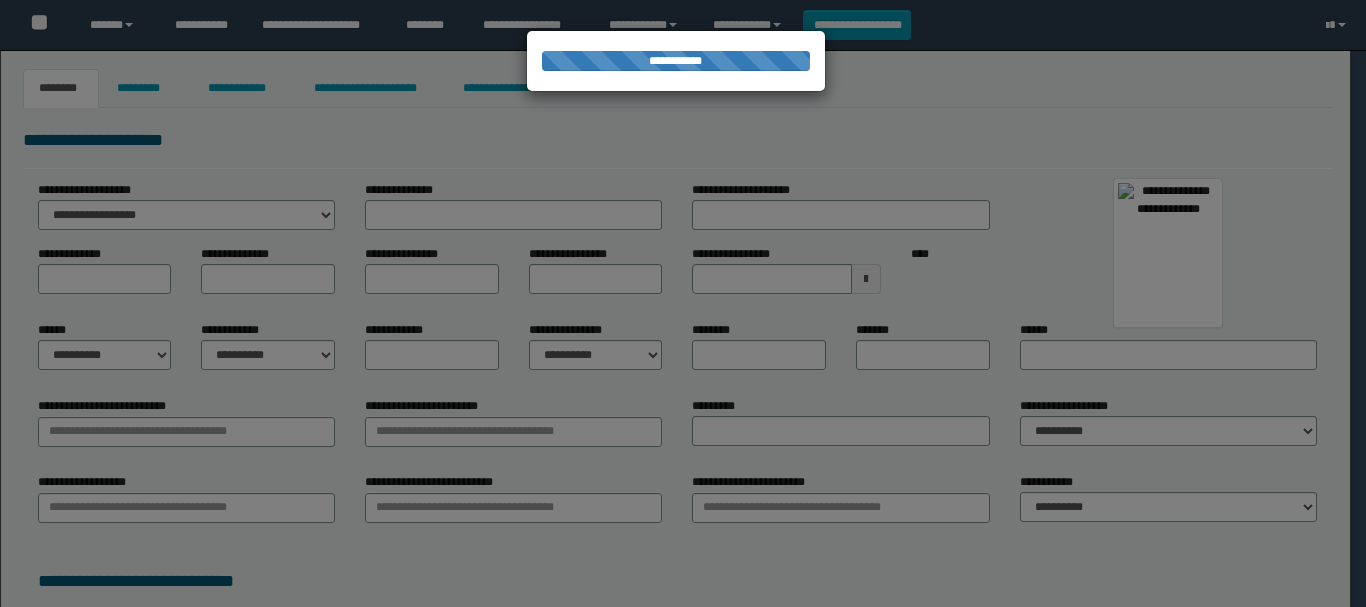type on "**********" 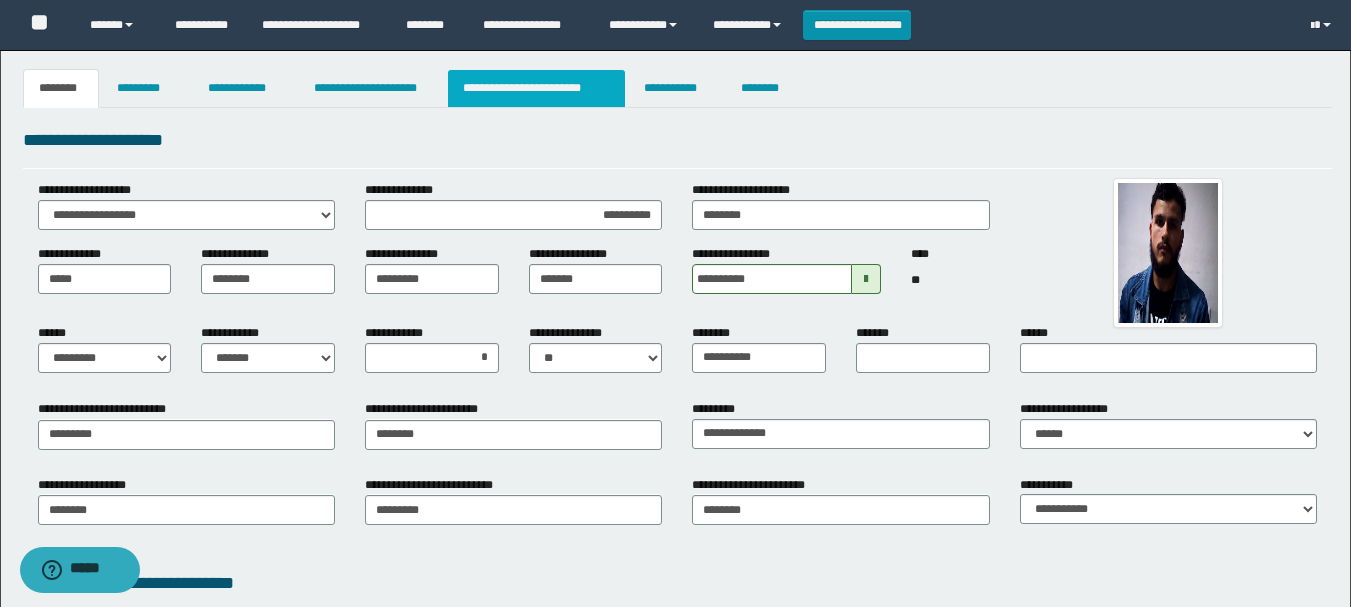 click on "**********" at bounding box center (537, 88) 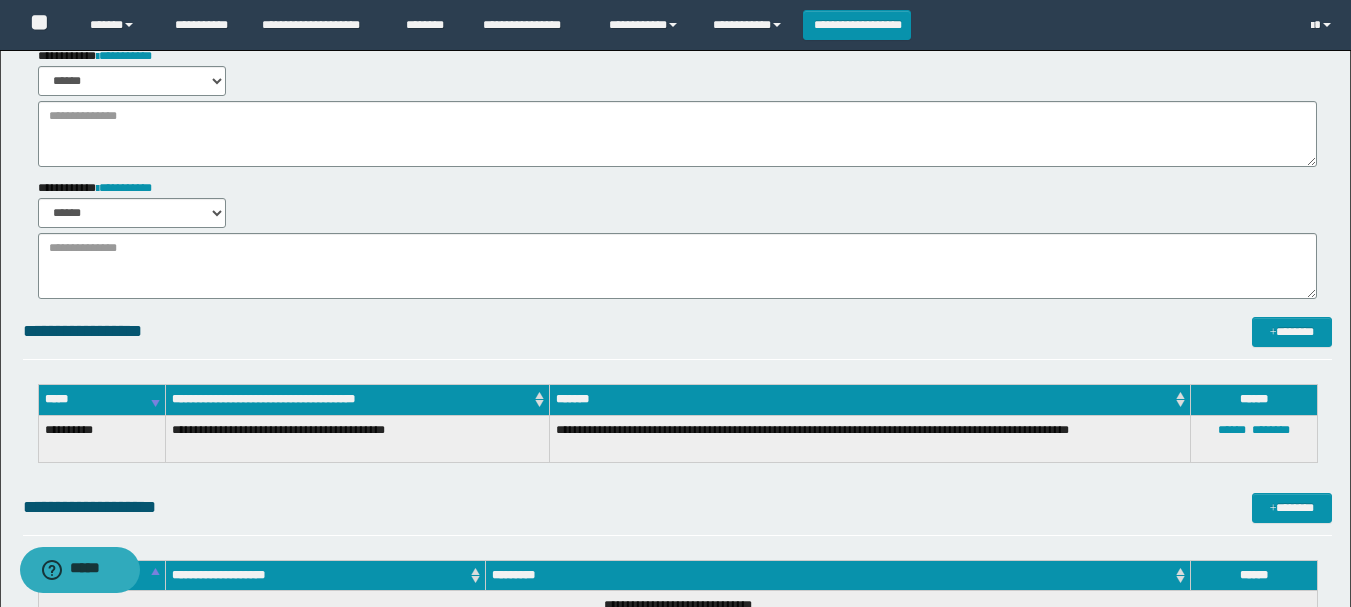 scroll, scrollTop: 0, scrollLeft: 0, axis: both 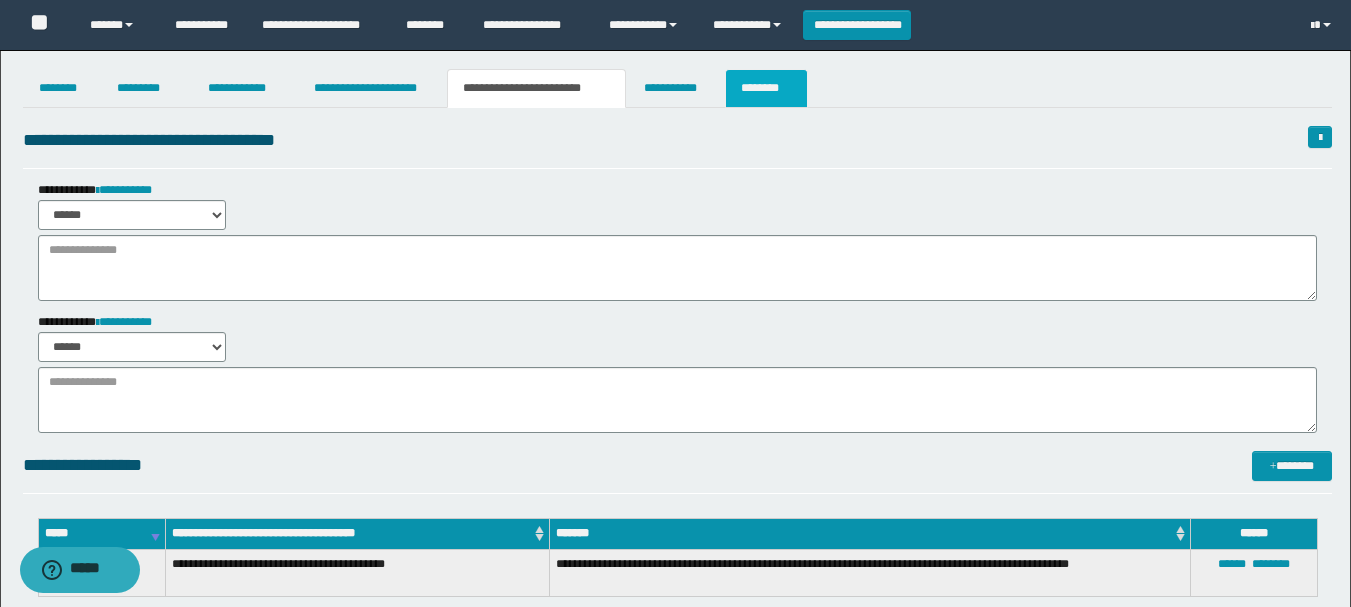 click on "********" at bounding box center (766, 88) 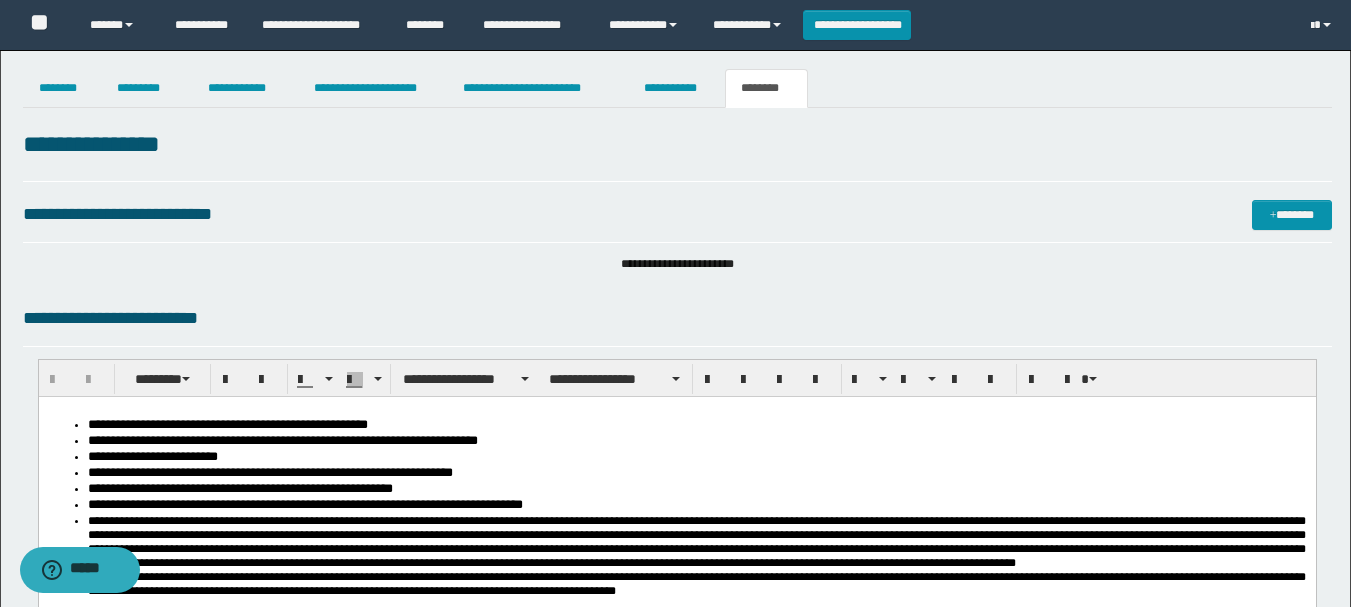 scroll, scrollTop: 0, scrollLeft: 0, axis: both 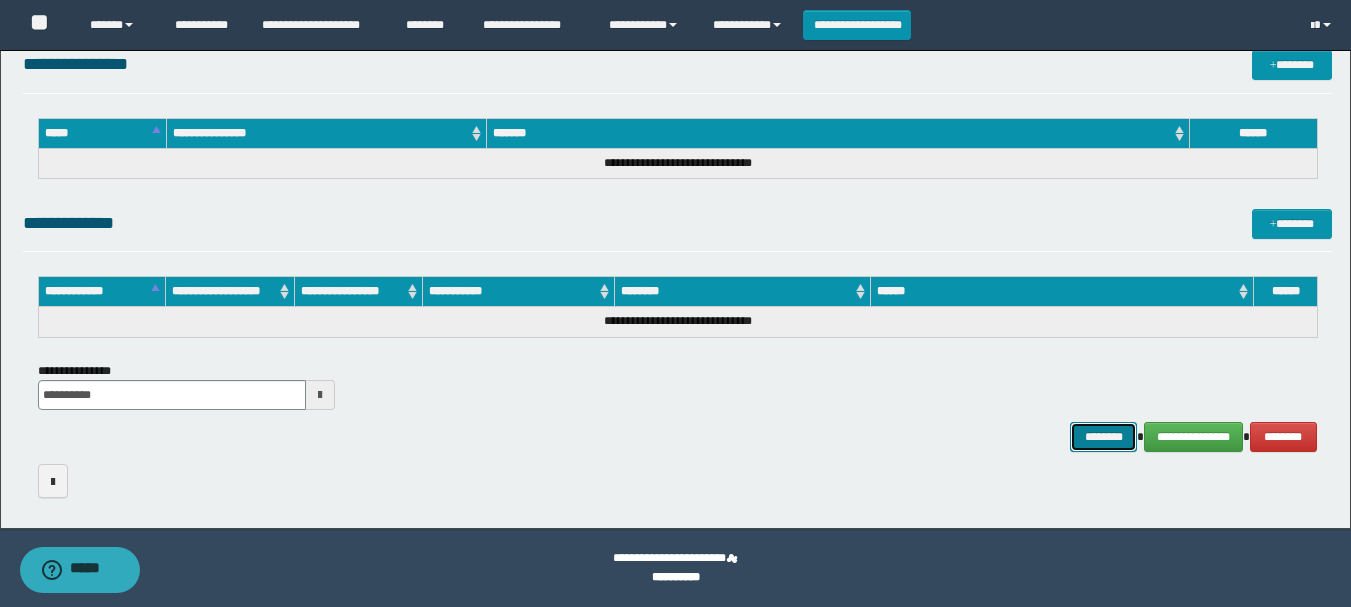 click on "********" at bounding box center [1104, 437] 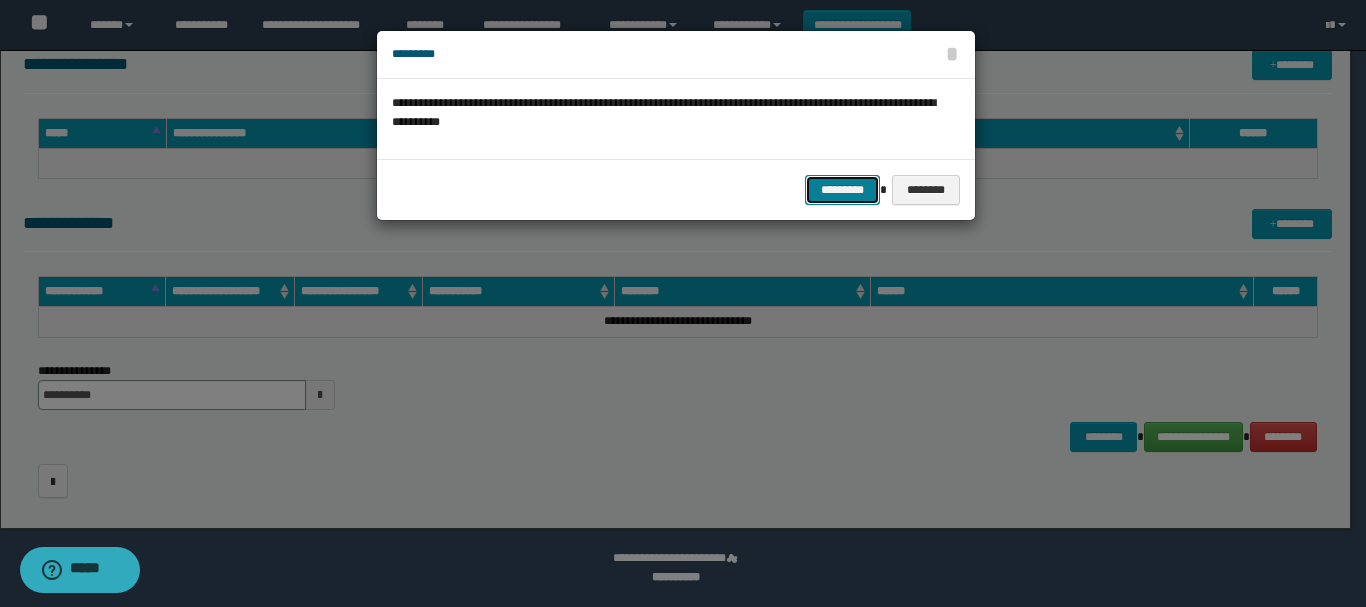 click on "*********" at bounding box center [842, 190] 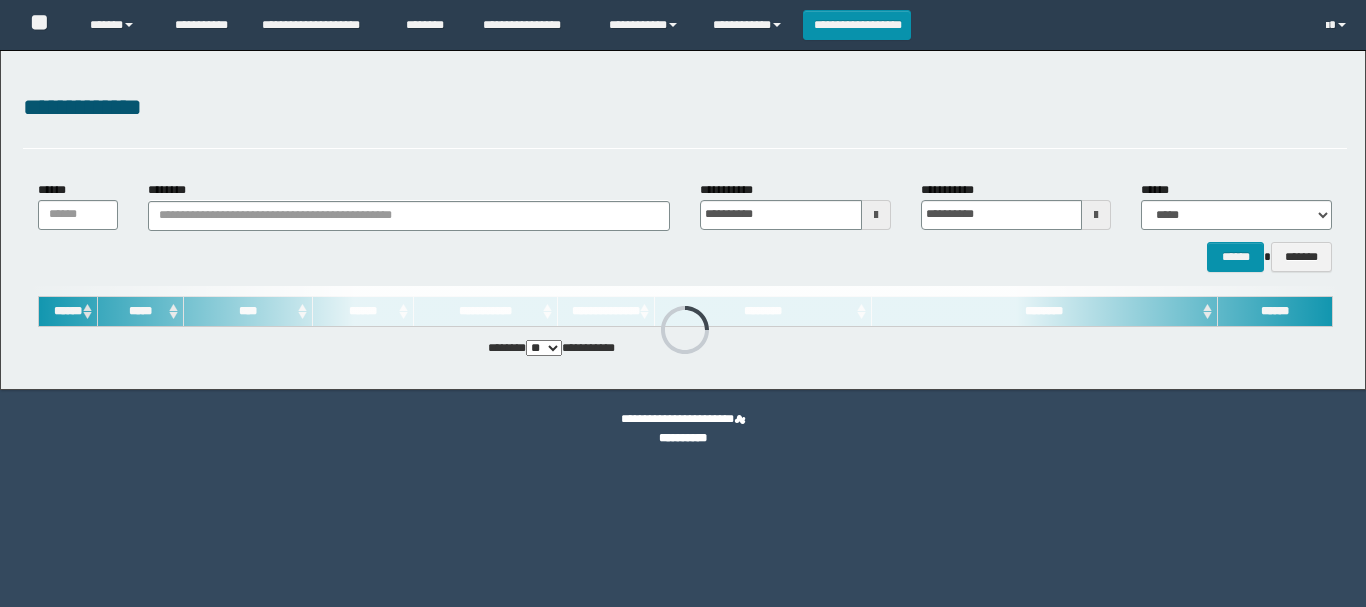 scroll, scrollTop: 0, scrollLeft: 0, axis: both 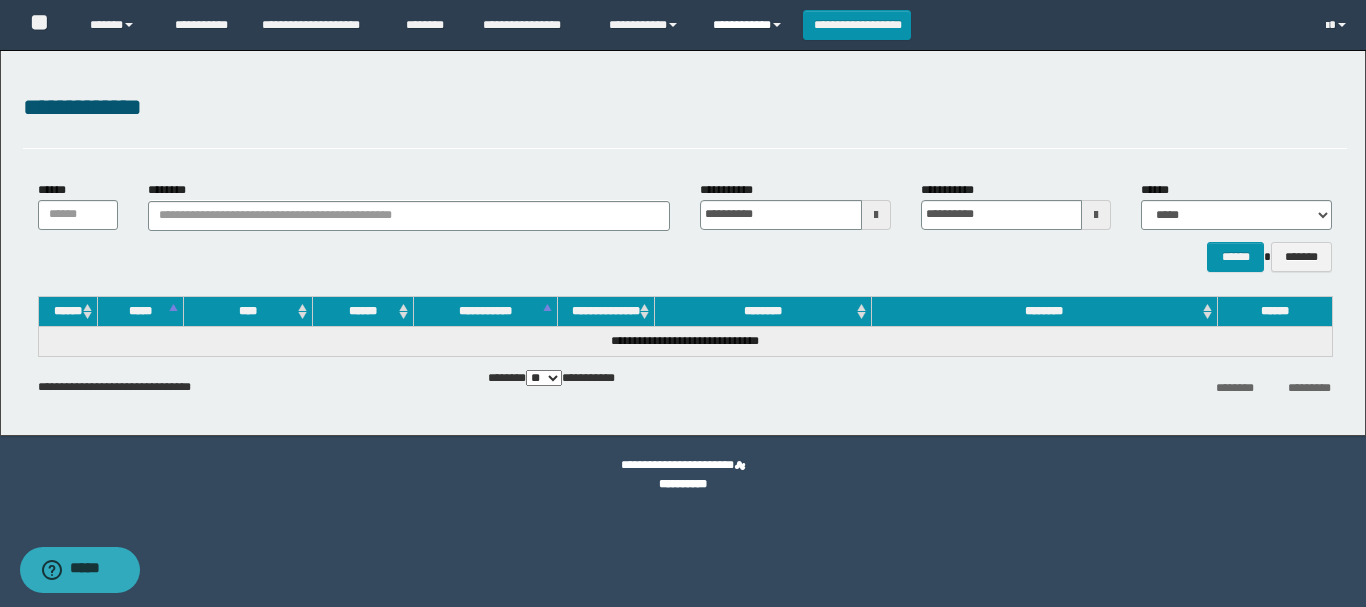 click on "**********" at bounding box center (750, 25) 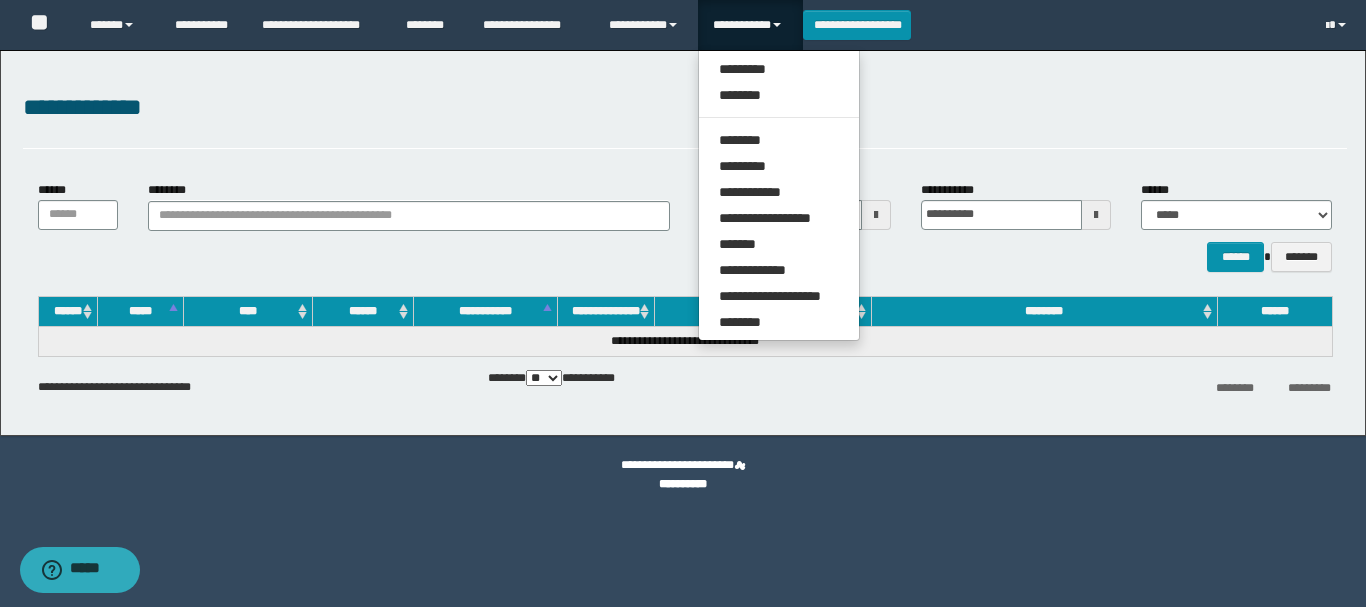 click on "**********" at bounding box center (683, 243) 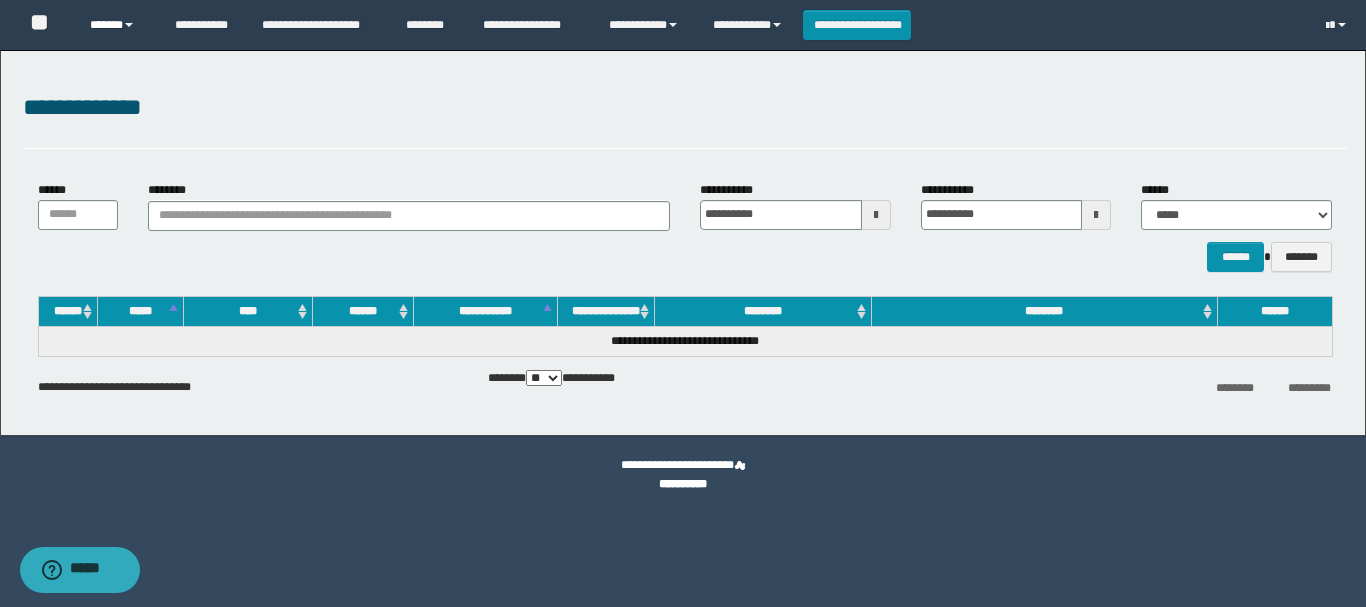 click on "******" at bounding box center (117, 25) 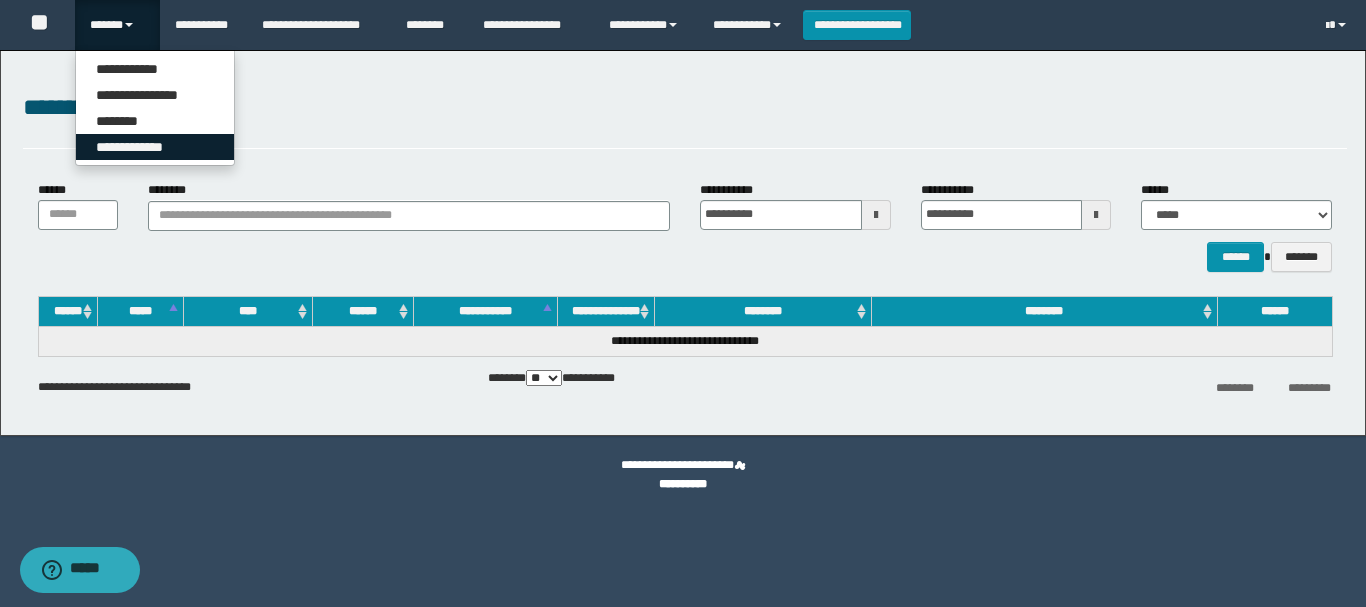drag, startPoint x: 140, startPoint y: 149, endPoint x: 577, endPoint y: 143, distance: 437.0412 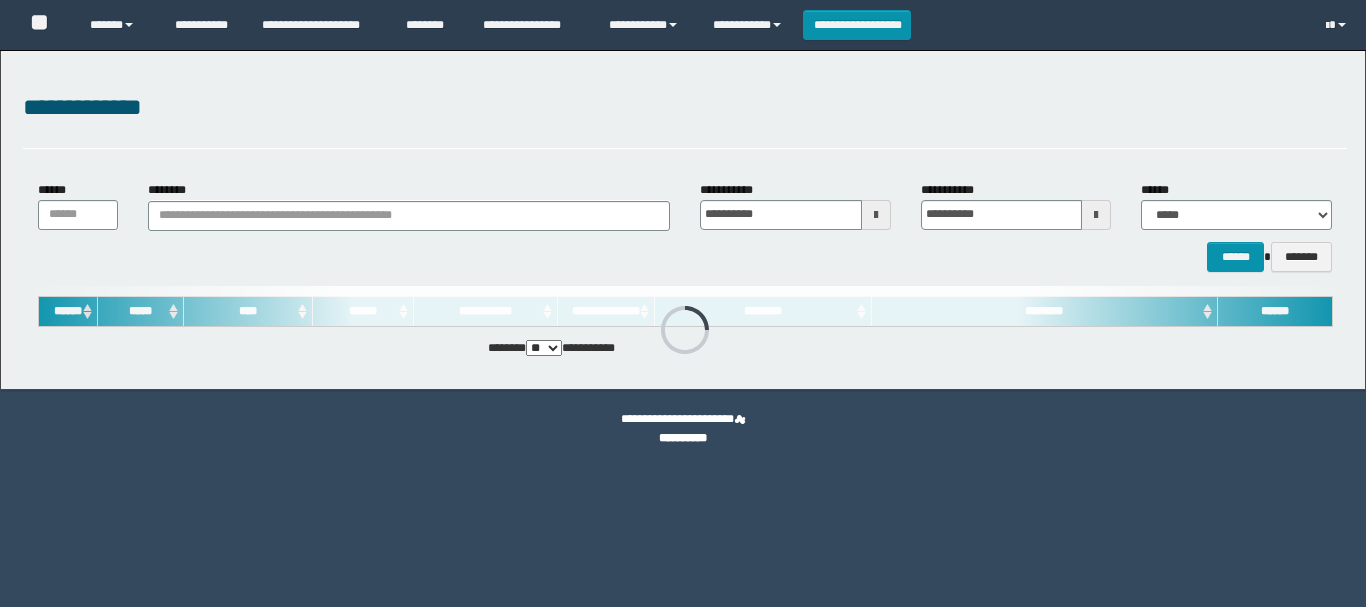 scroll, scrollTop: 0, scrollLeft: 0, axis: both 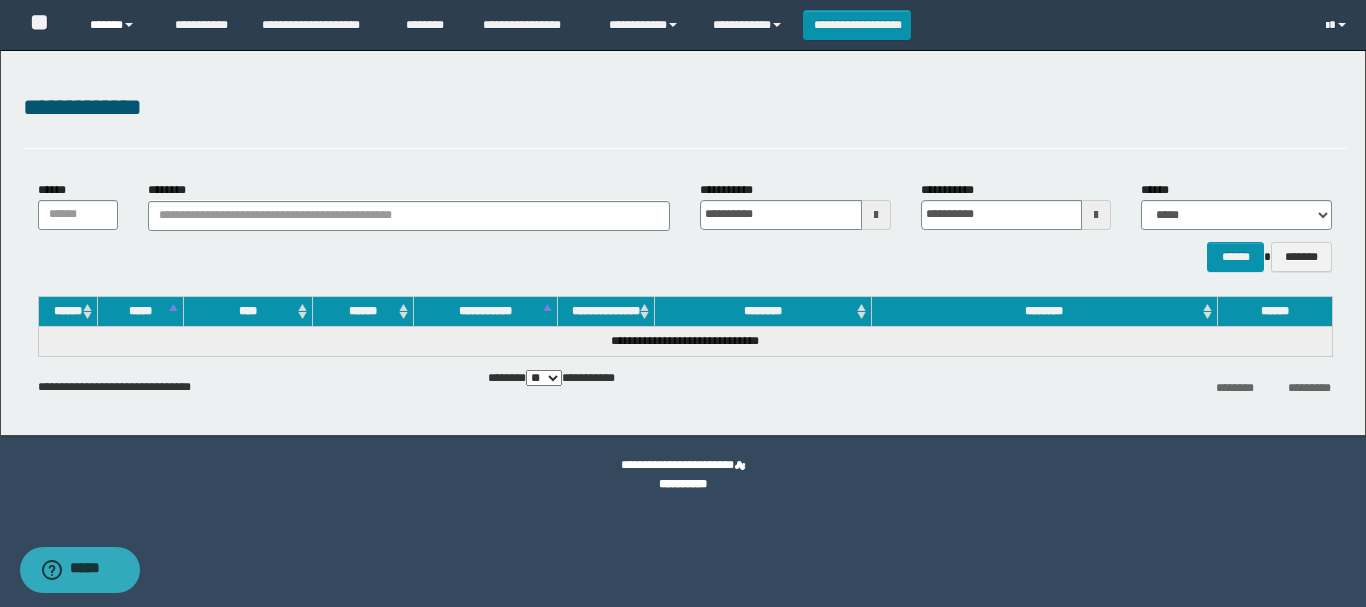 click on "******" at bounding box center (117, 25) 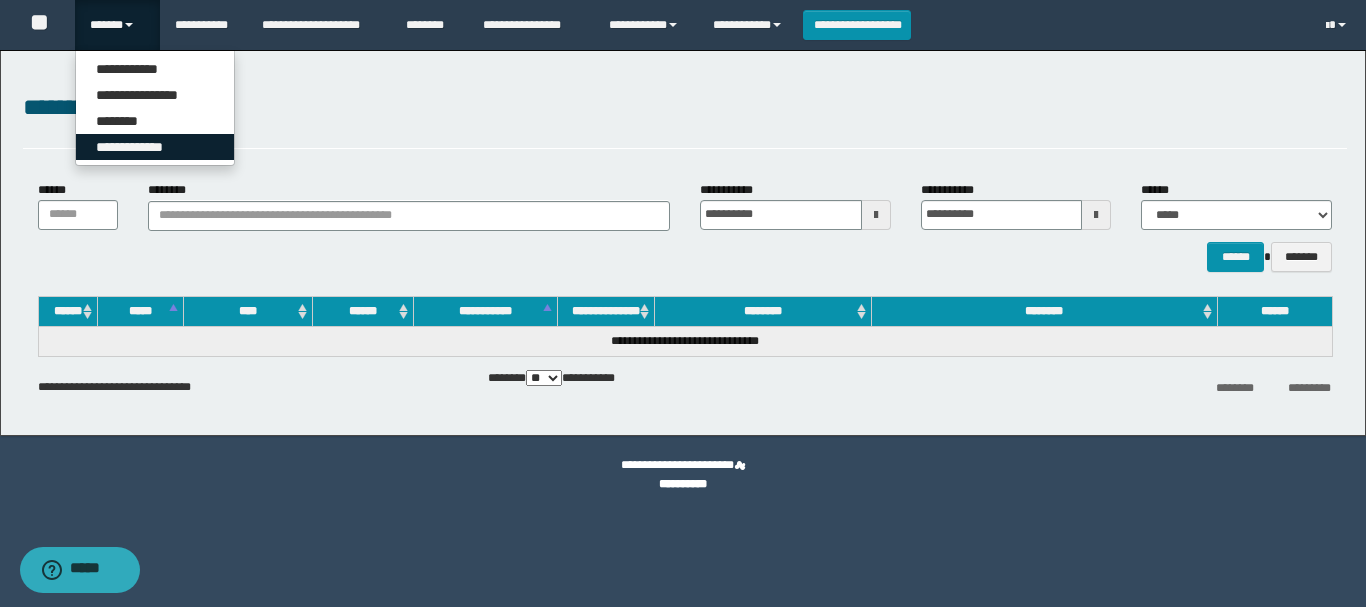 drag, startPoint x: 141, startPoint y: 145, endPoint x: 162, endPoint y: 146, distance: 21.023796 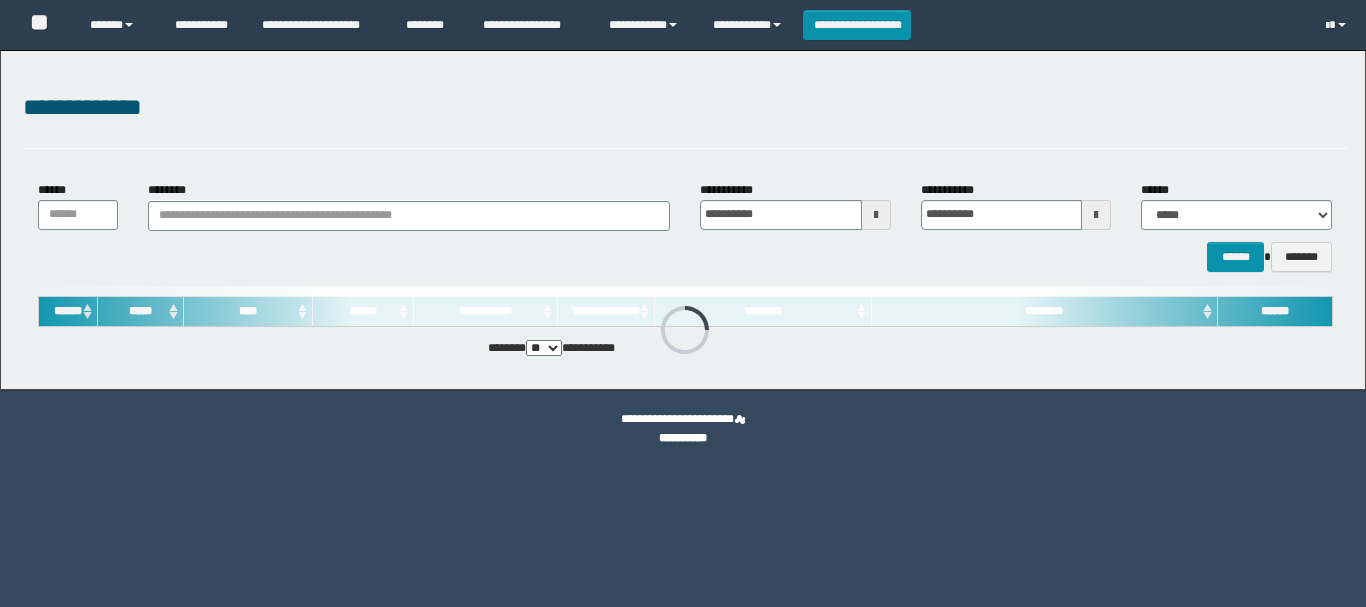 scroll, scrollTop: 0, scrollLeft: 0, axis: both 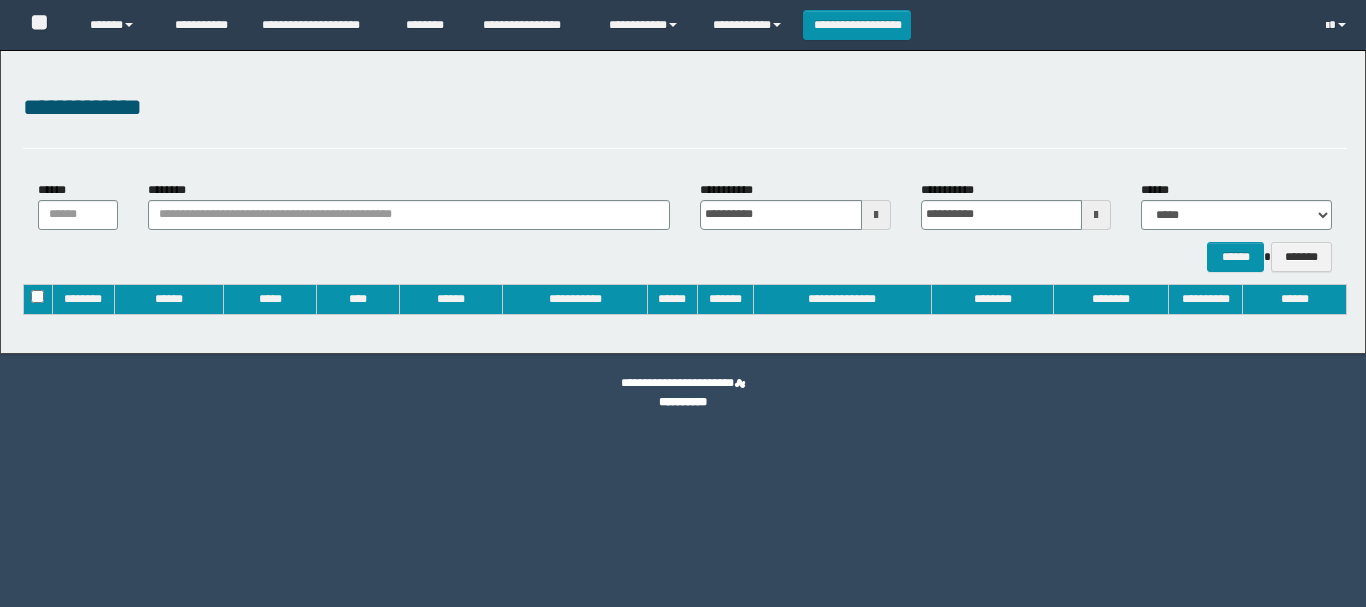 type on "**********" 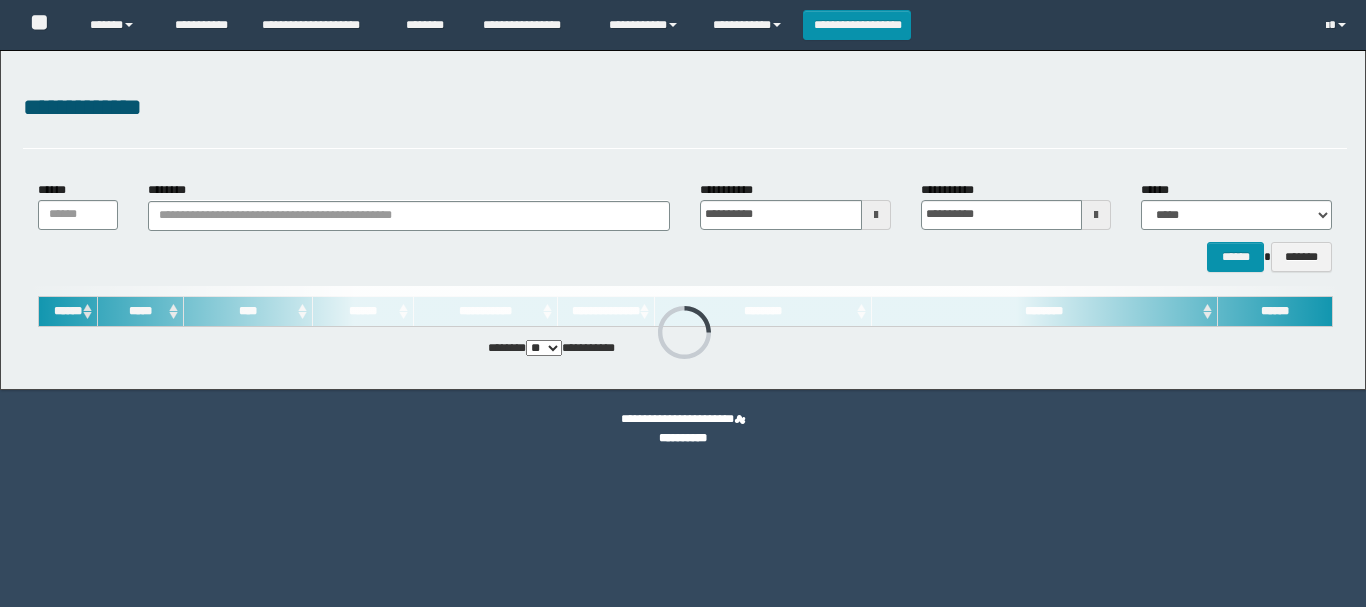 scroll, scrollTop: 0, scrollLeft: 0, axis: both 